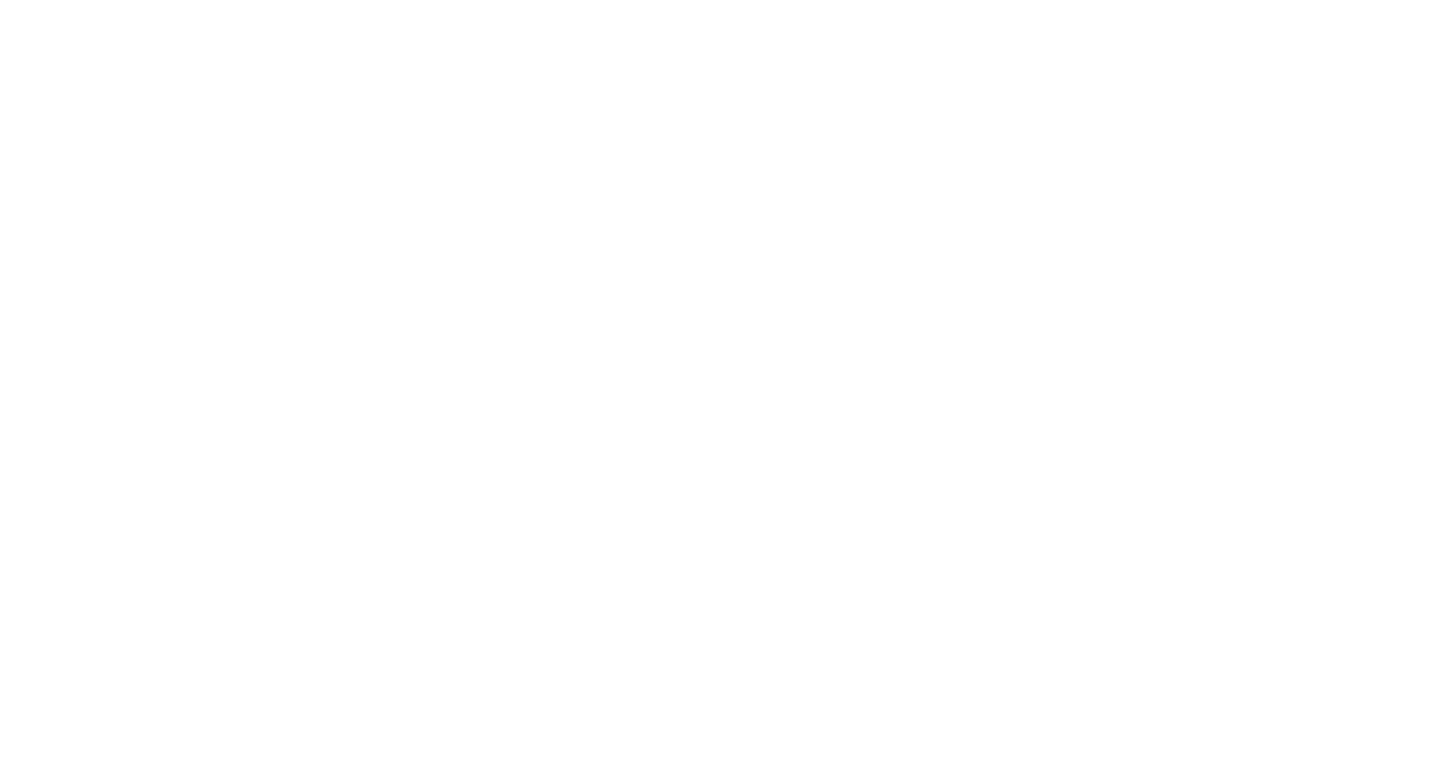 scroll, scrollTop: 0, scrollLeft: 0, axis: both 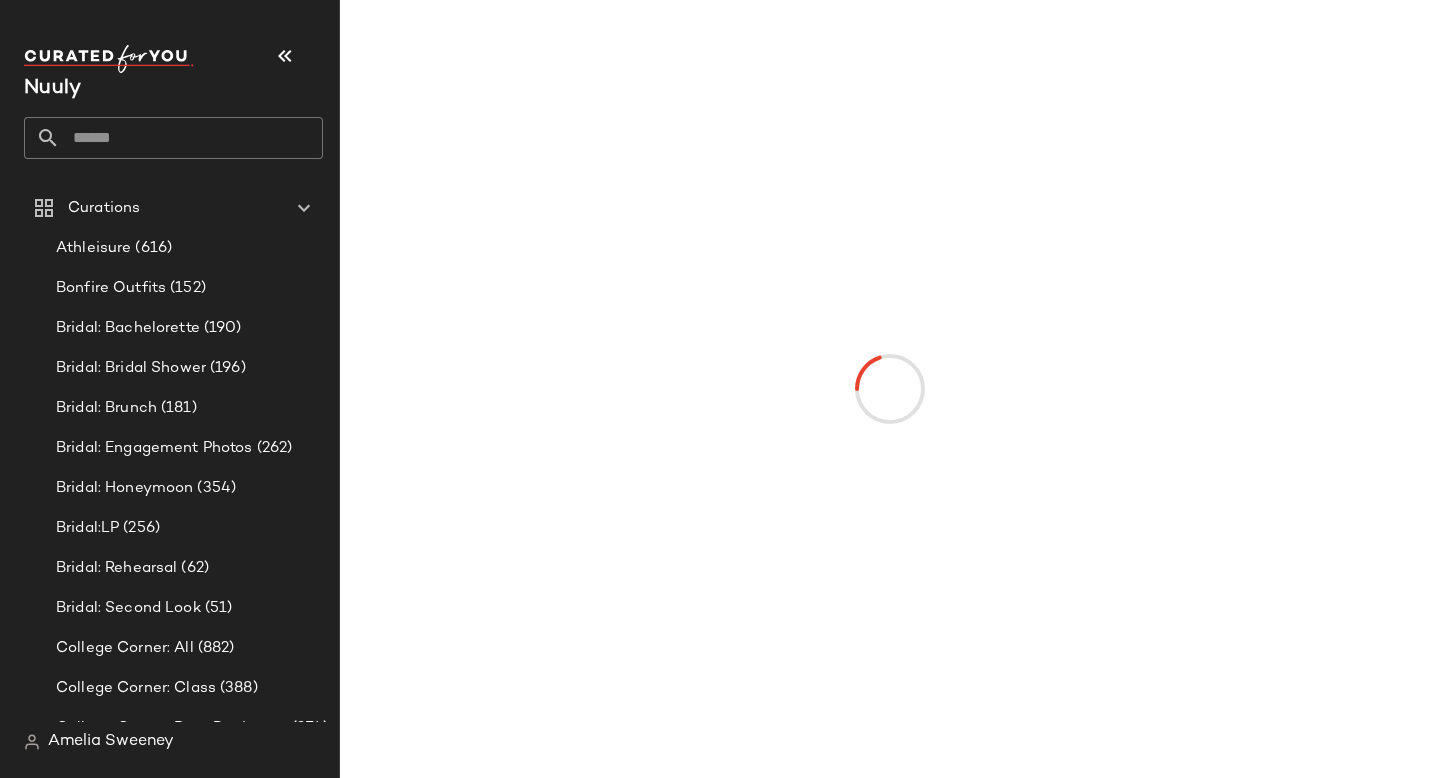 click 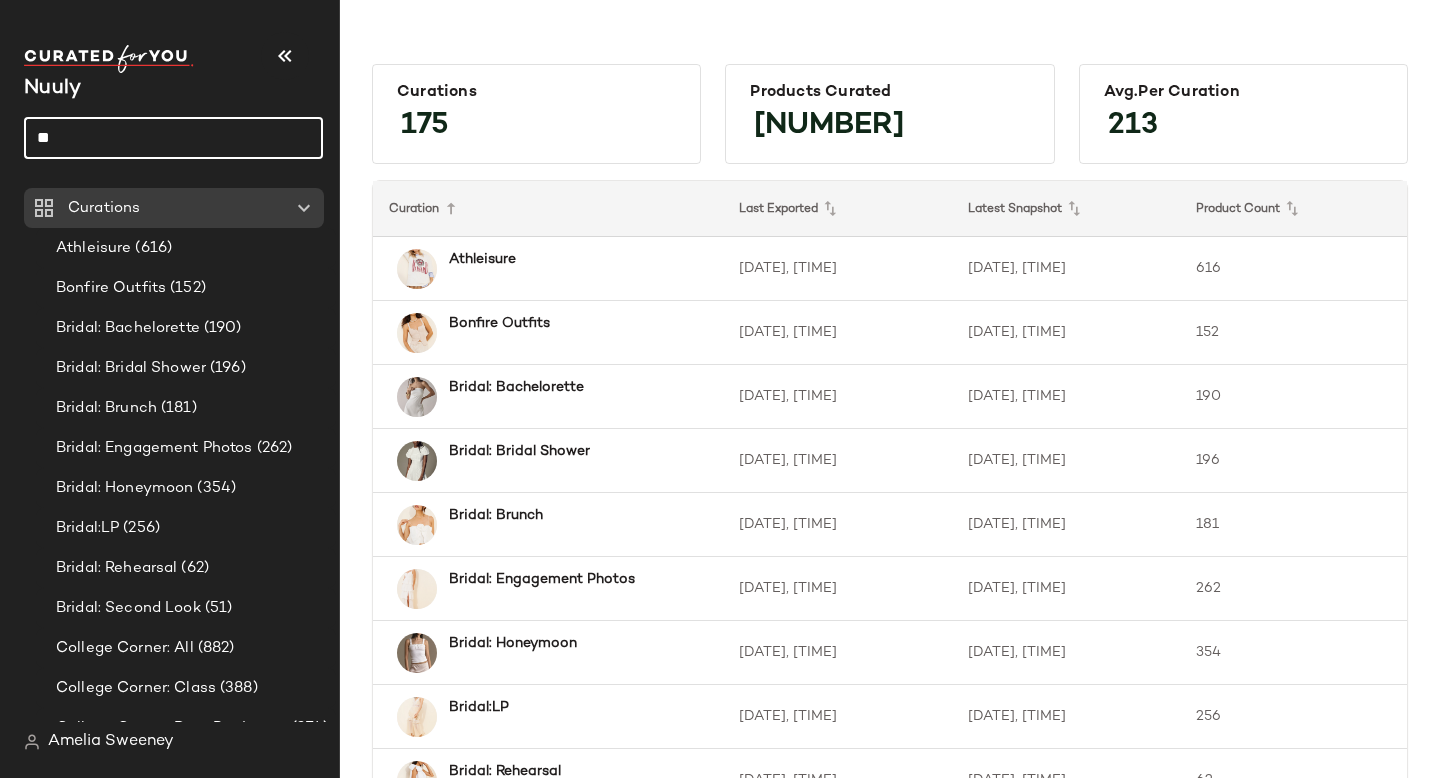 type on "*" 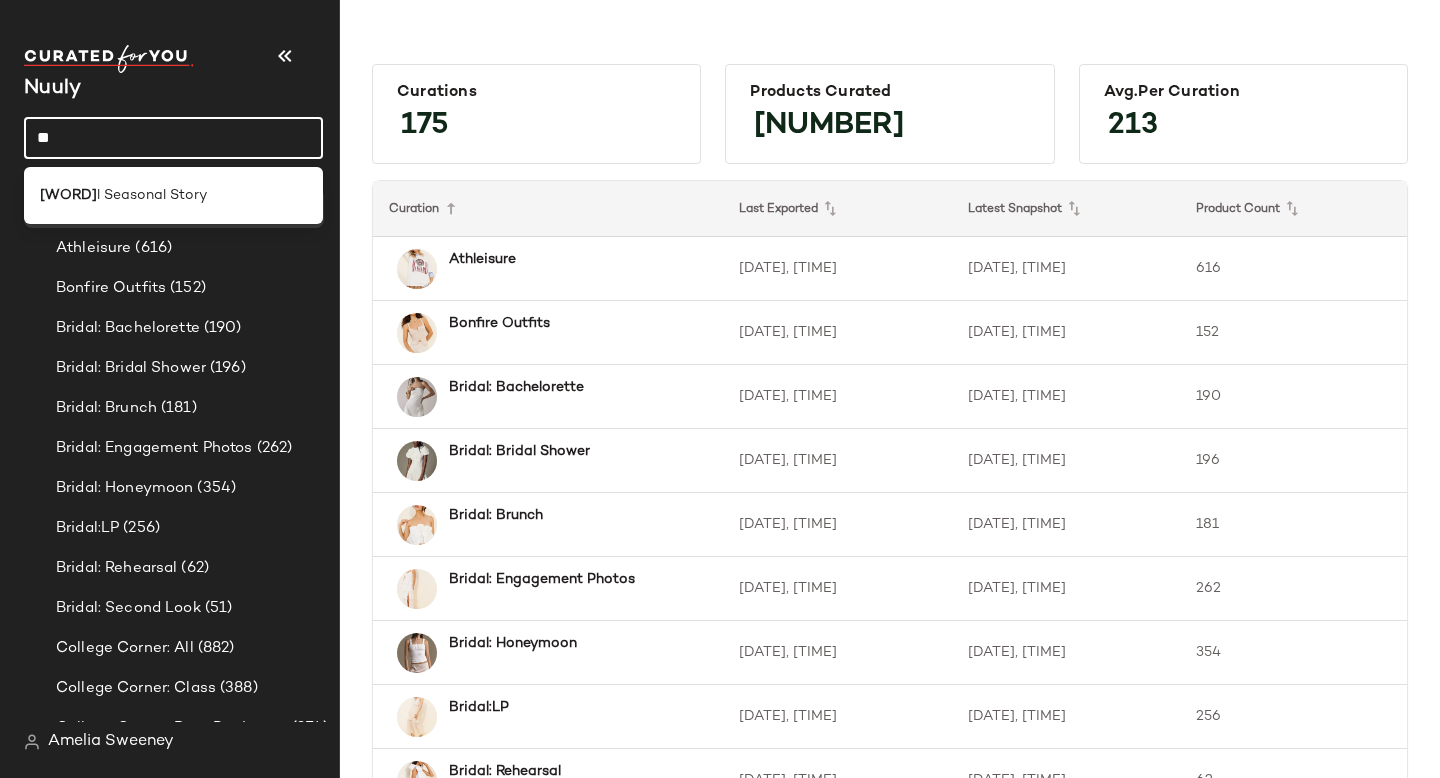 type on "*" 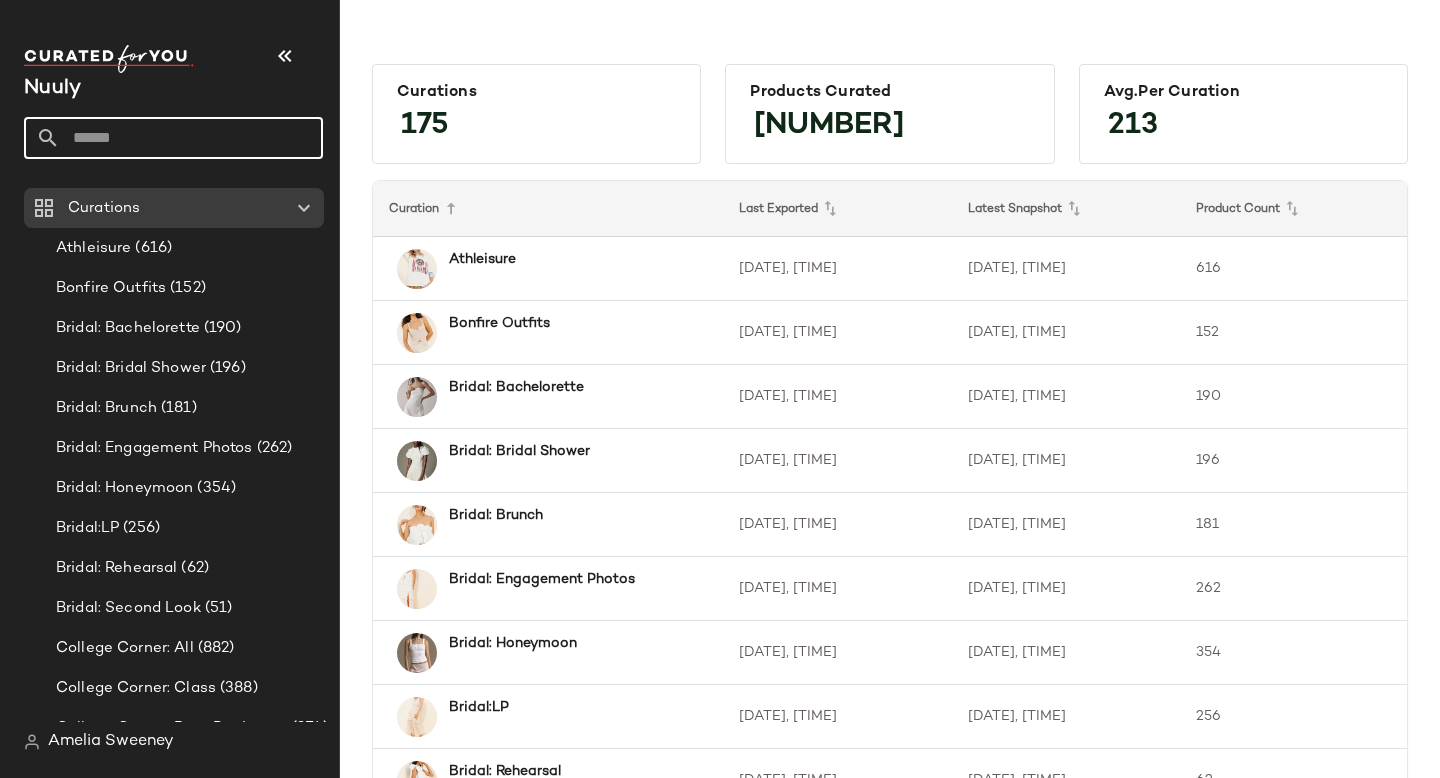 type on "*" 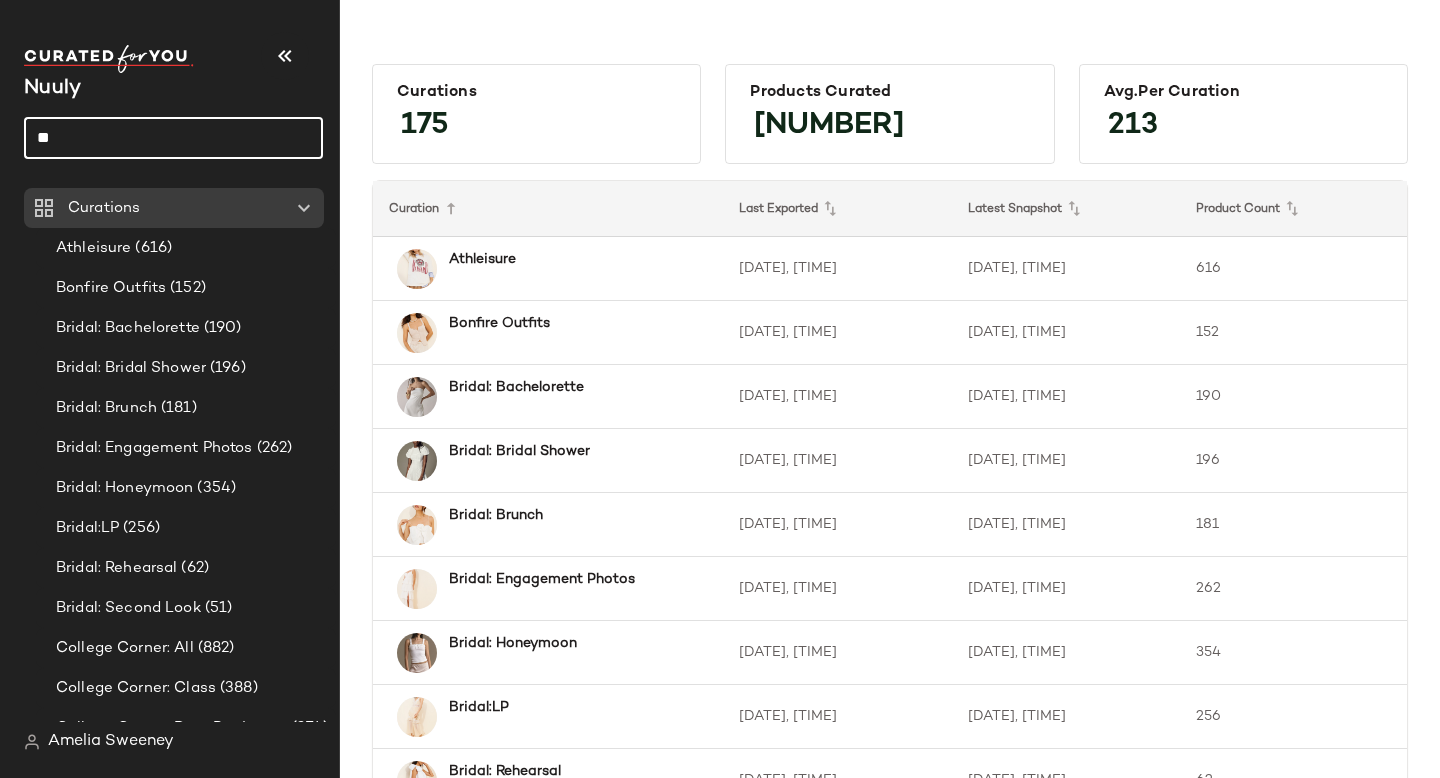 type on "*" 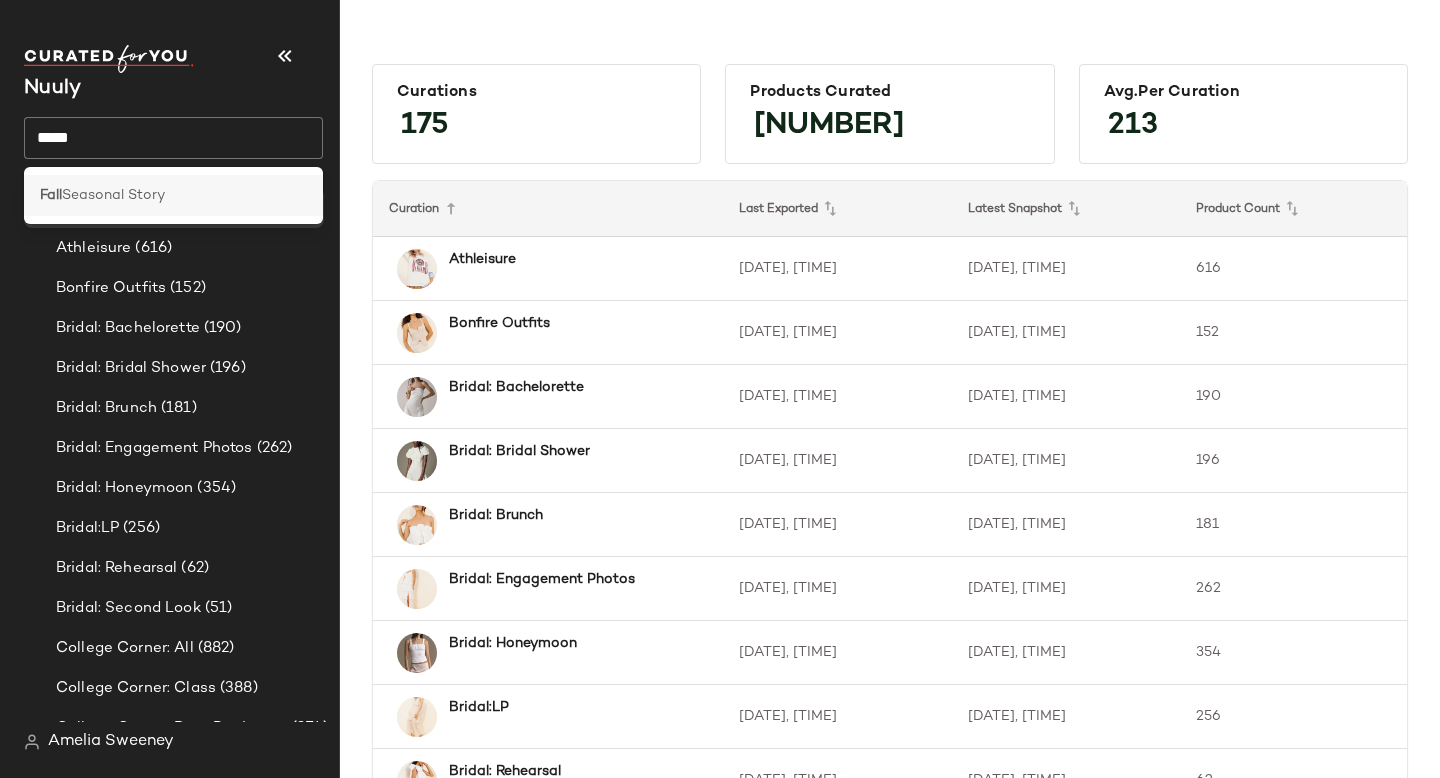 click on "Fall  Seasonal Story" 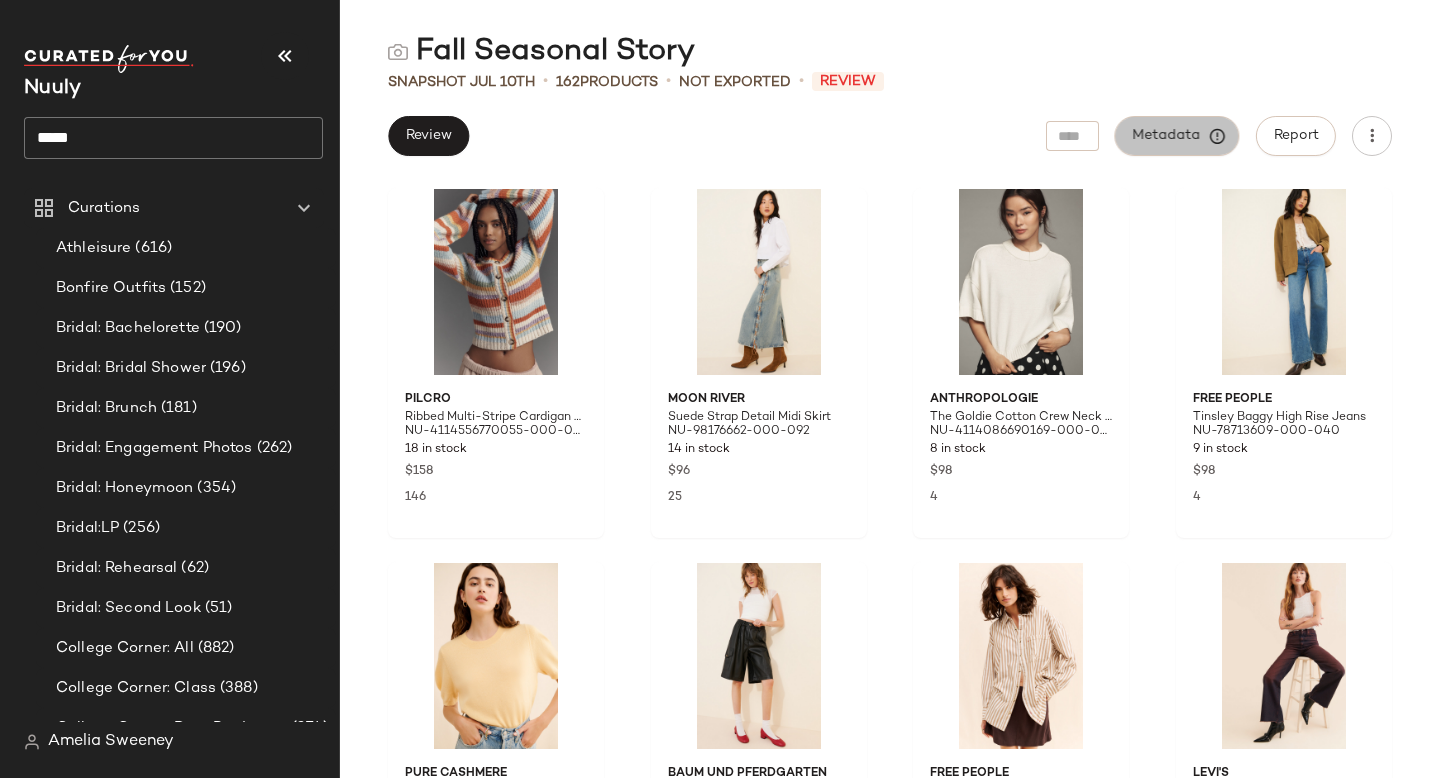 click on "Metadata" at bounding box center (1177, 136) 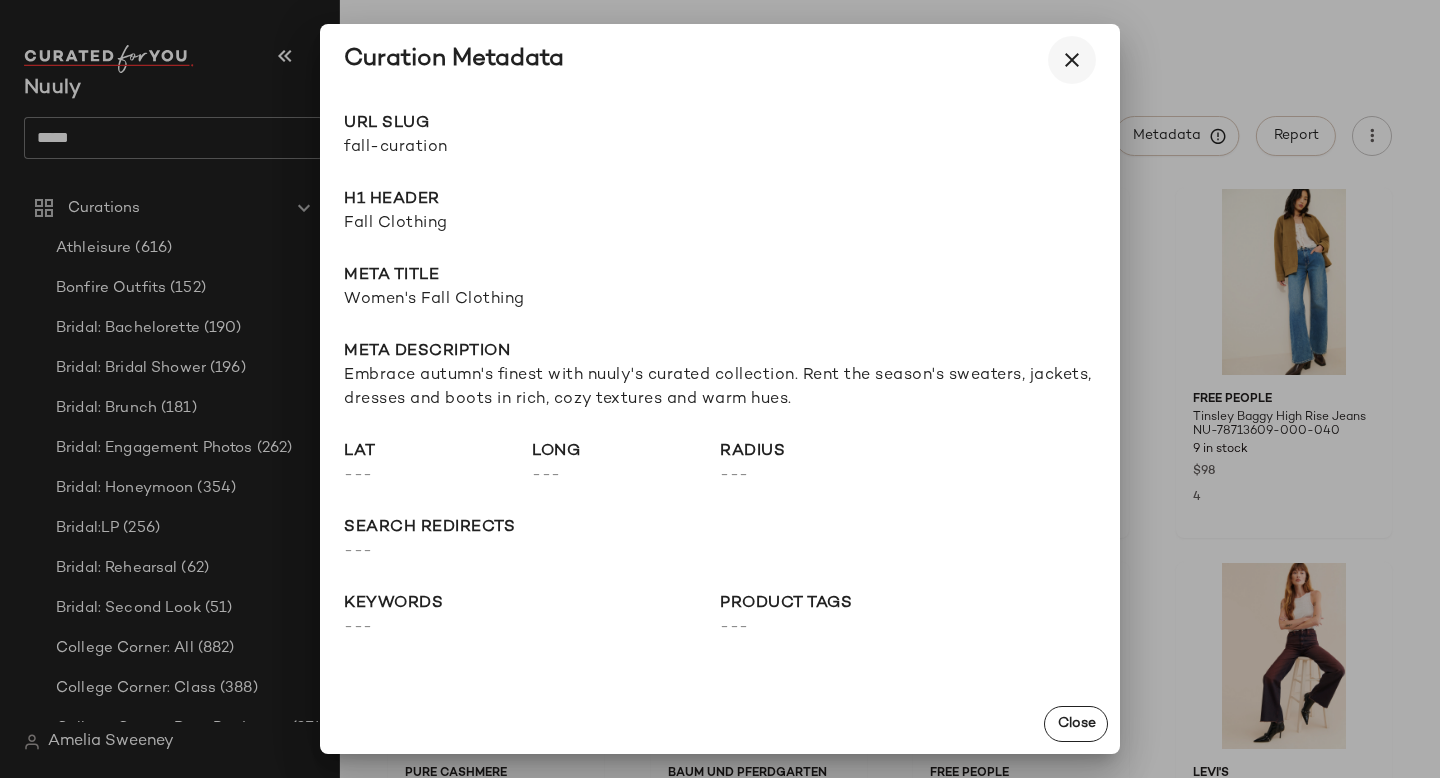 click at bounding box center (1072, 60) 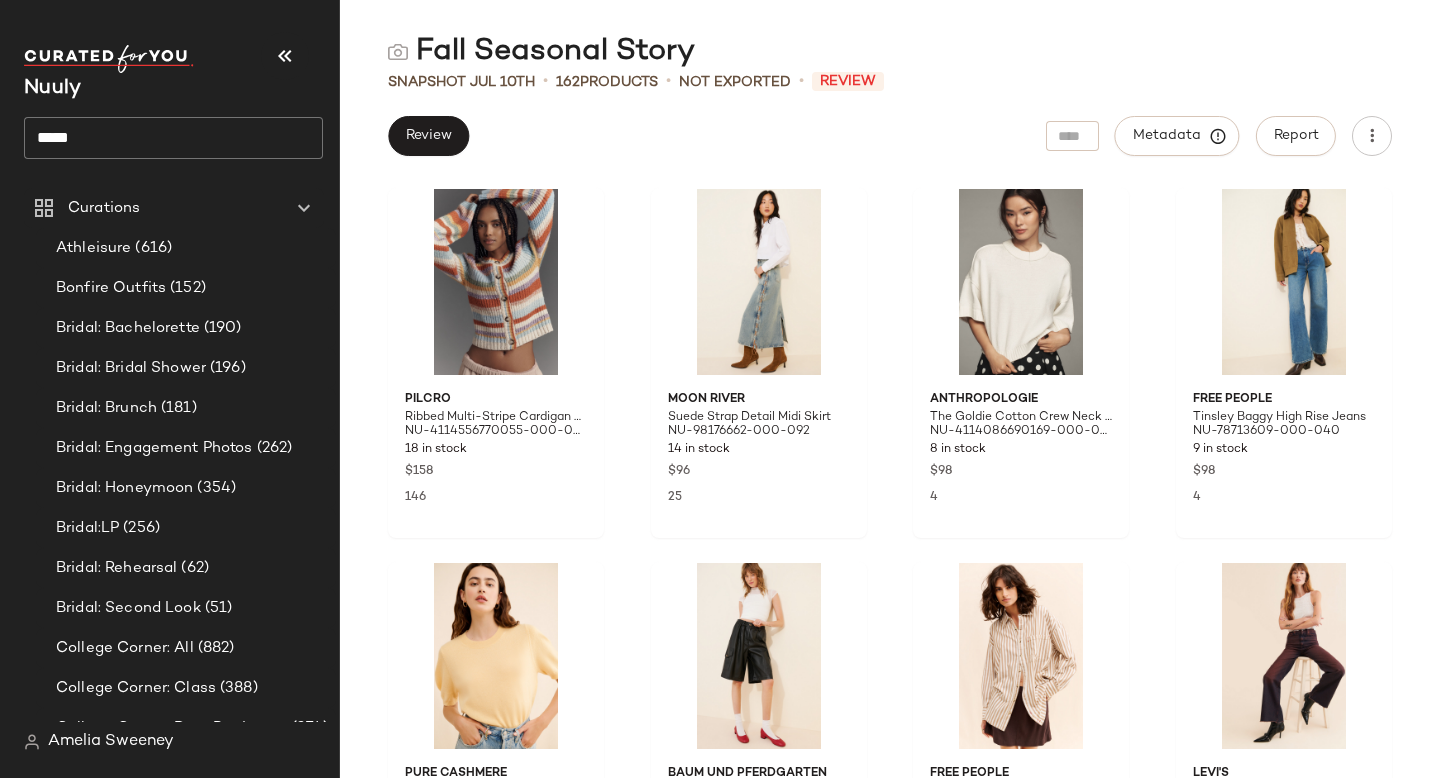 click on "****" 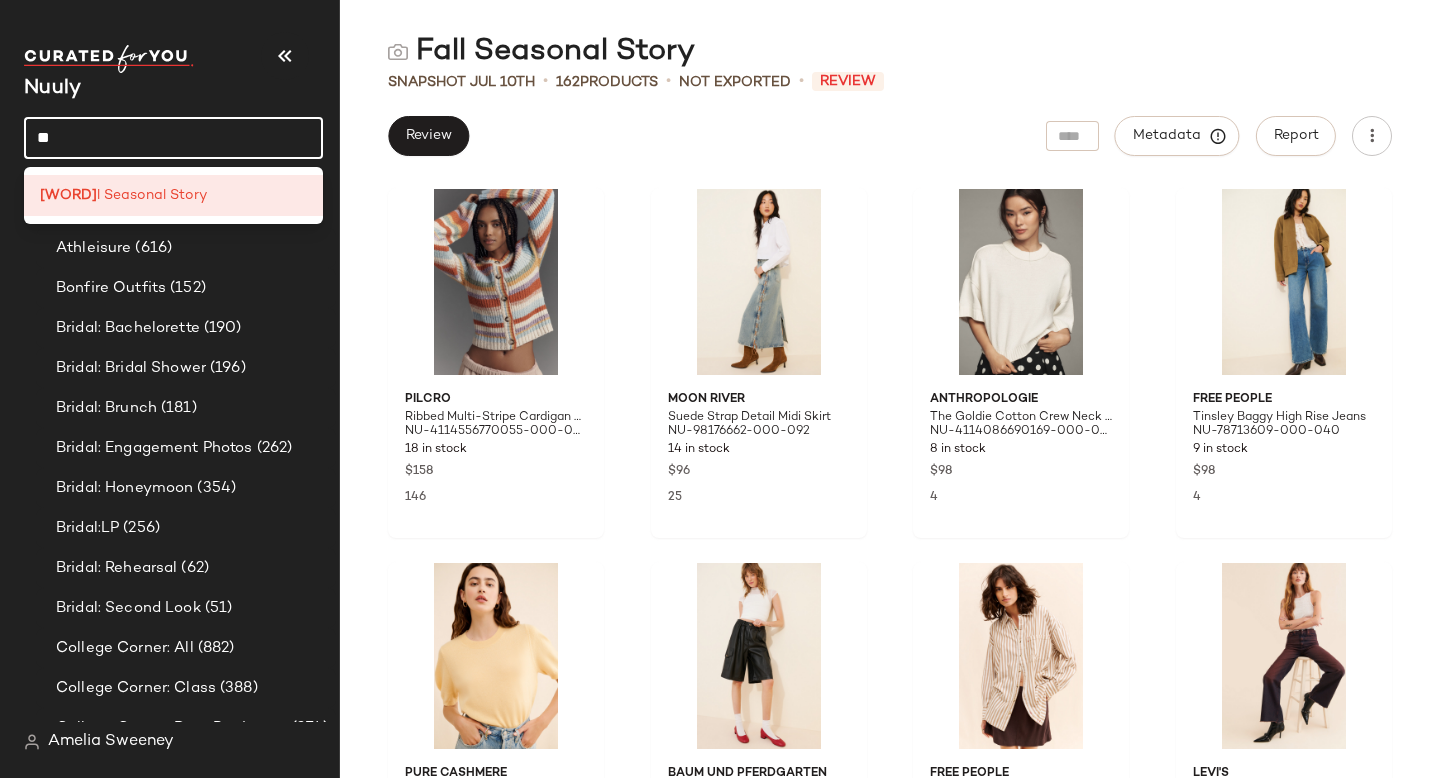 type on "*" 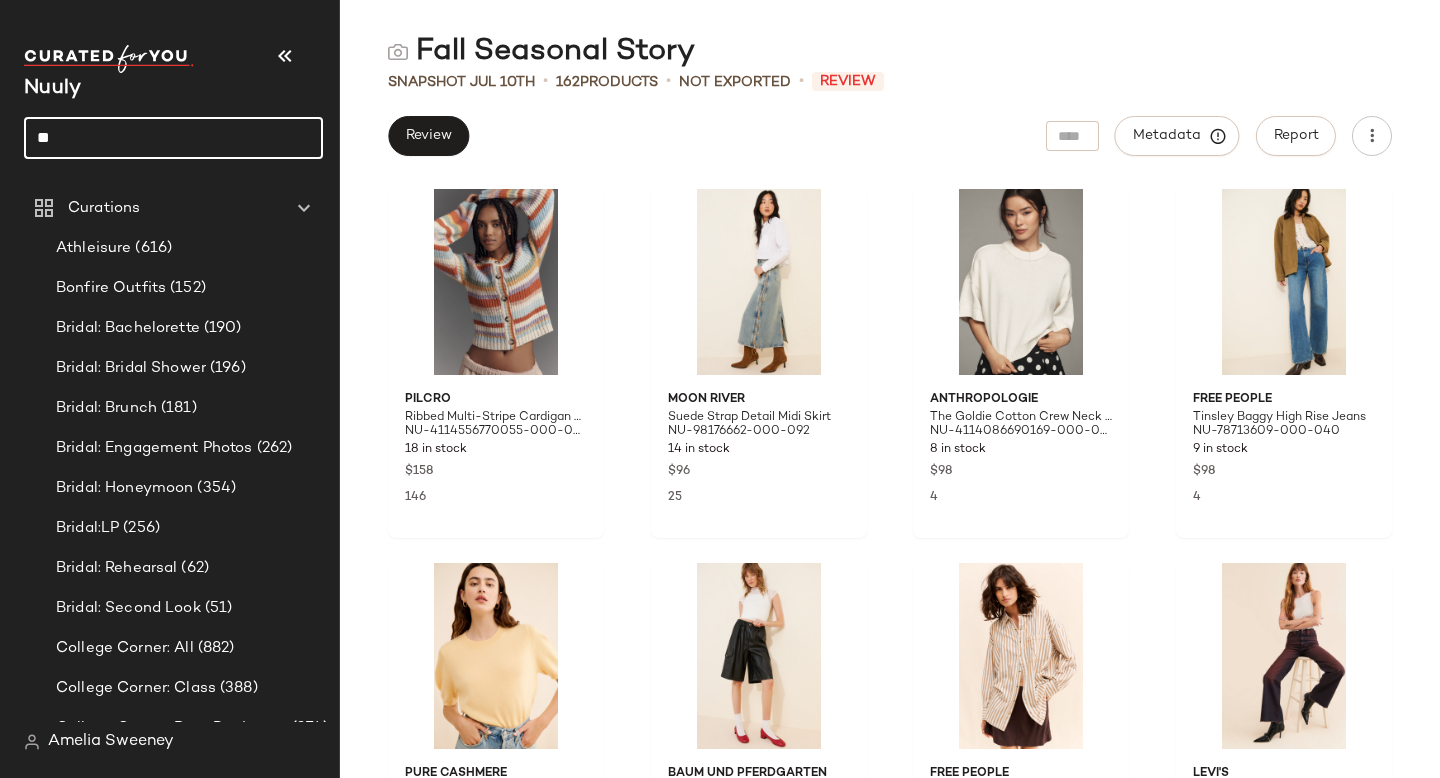 type on "*" 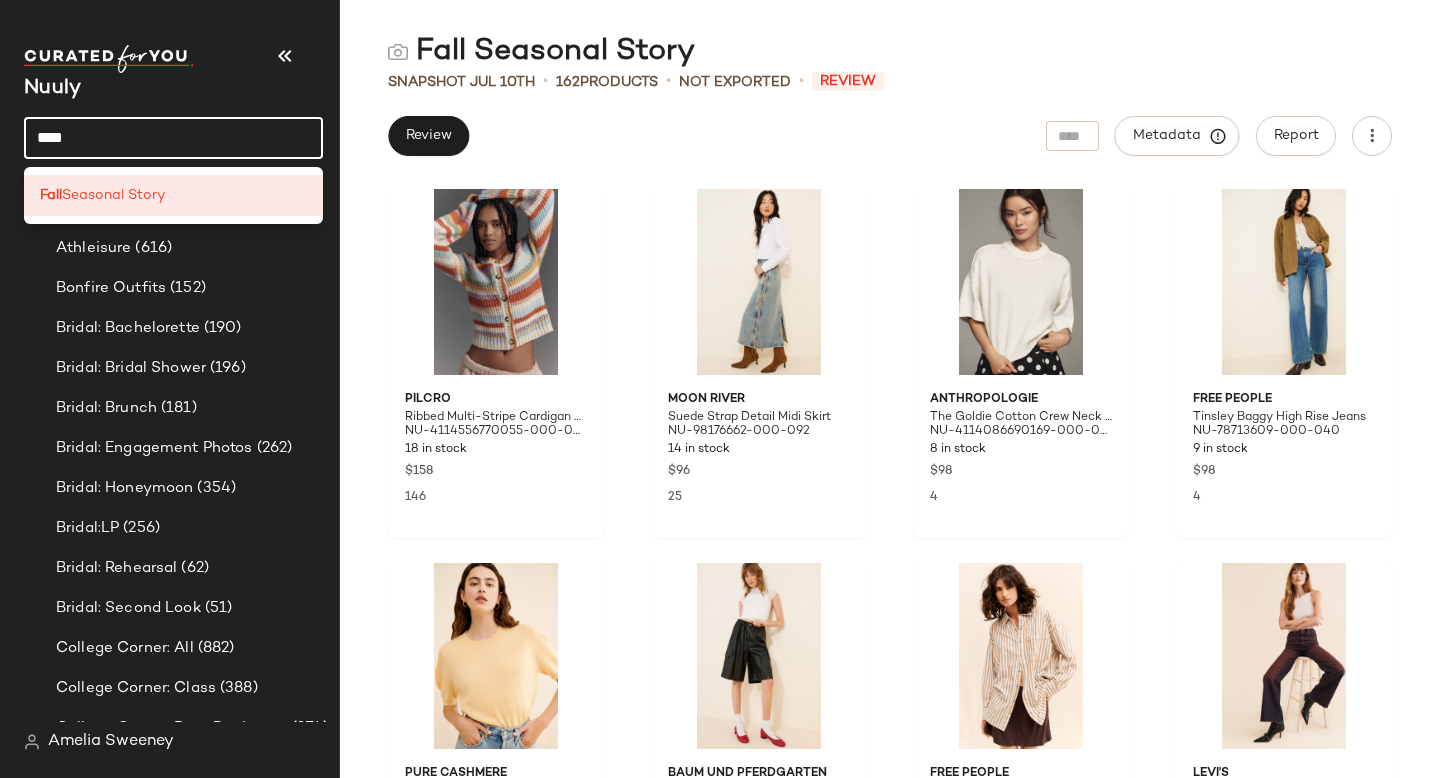 type on "****" 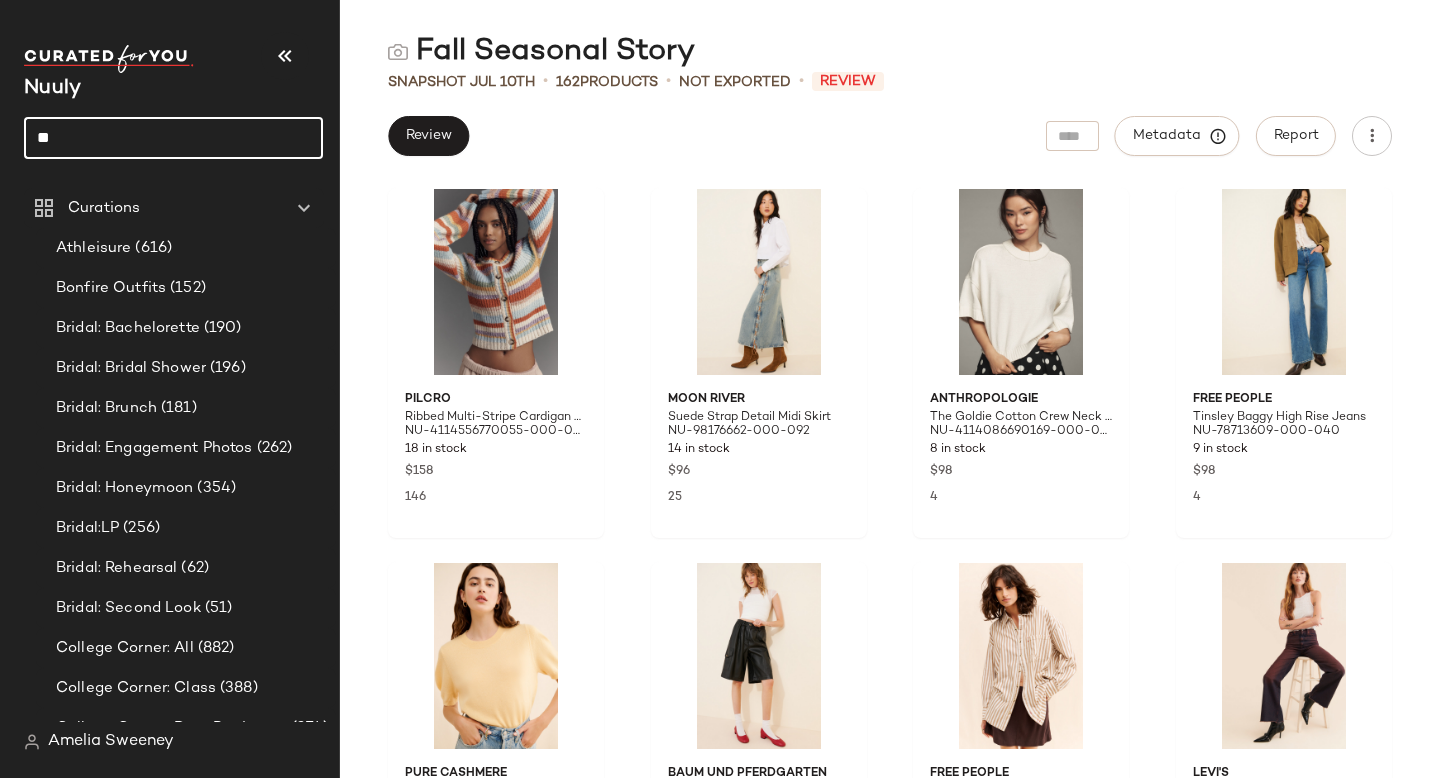 type on "*" 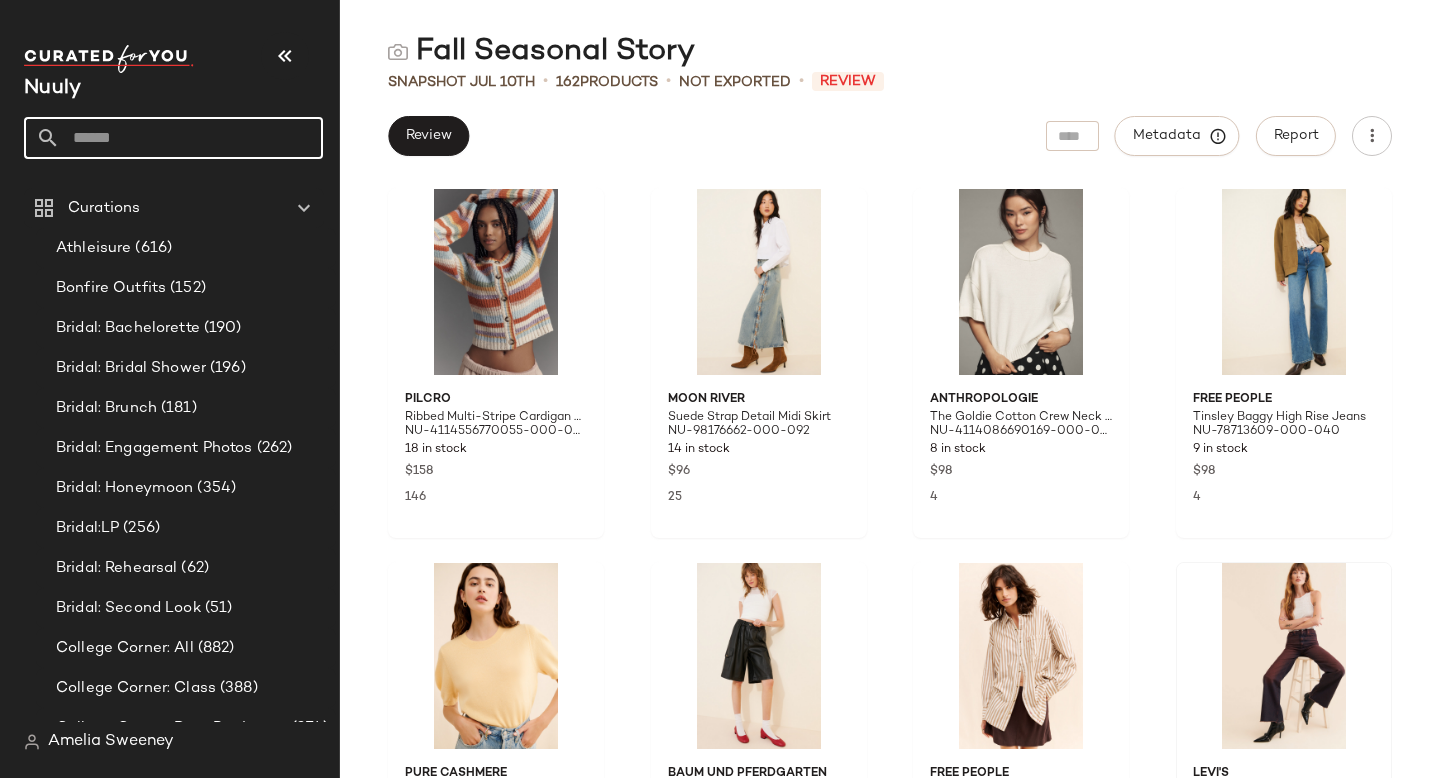 type 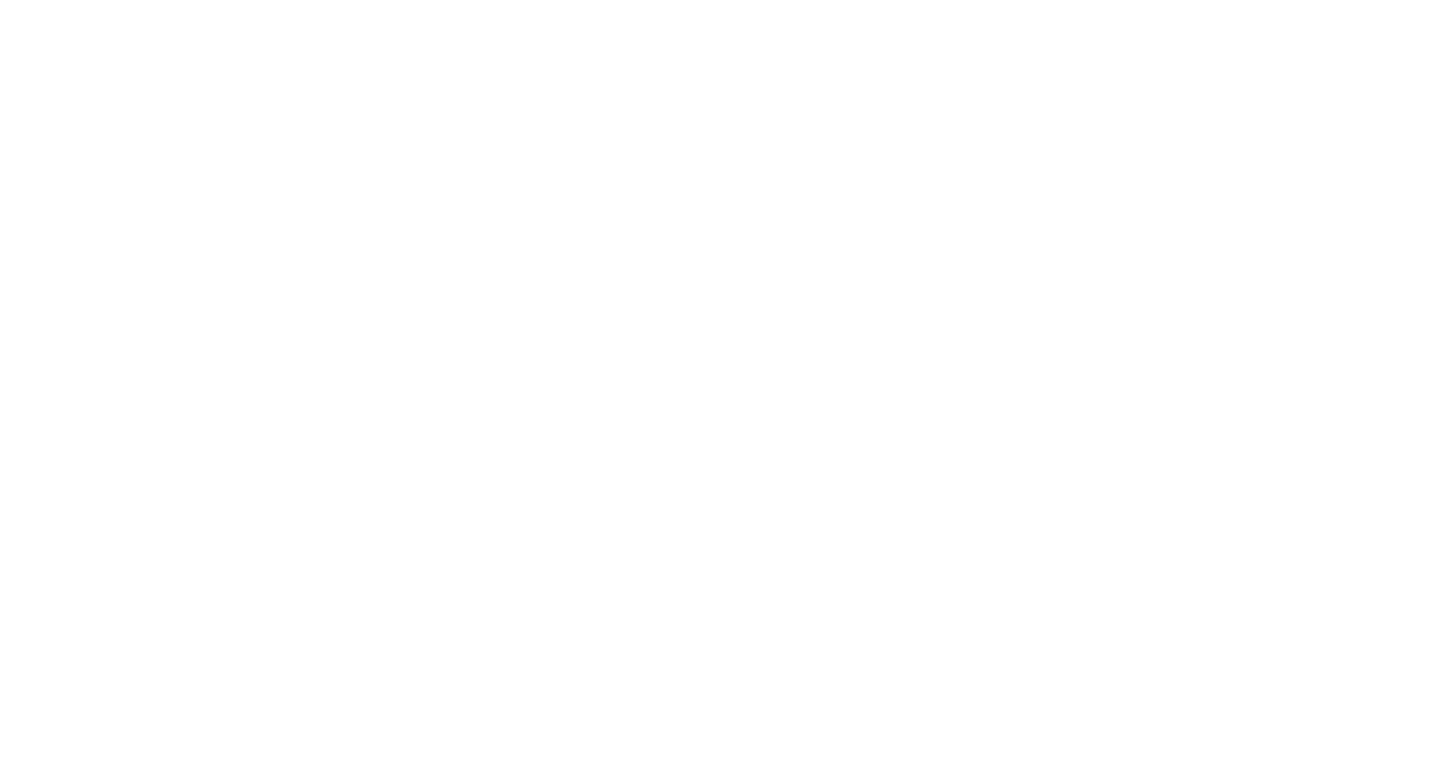 scroll, scrollTop: 0, scrollLeft: 0, axis: both 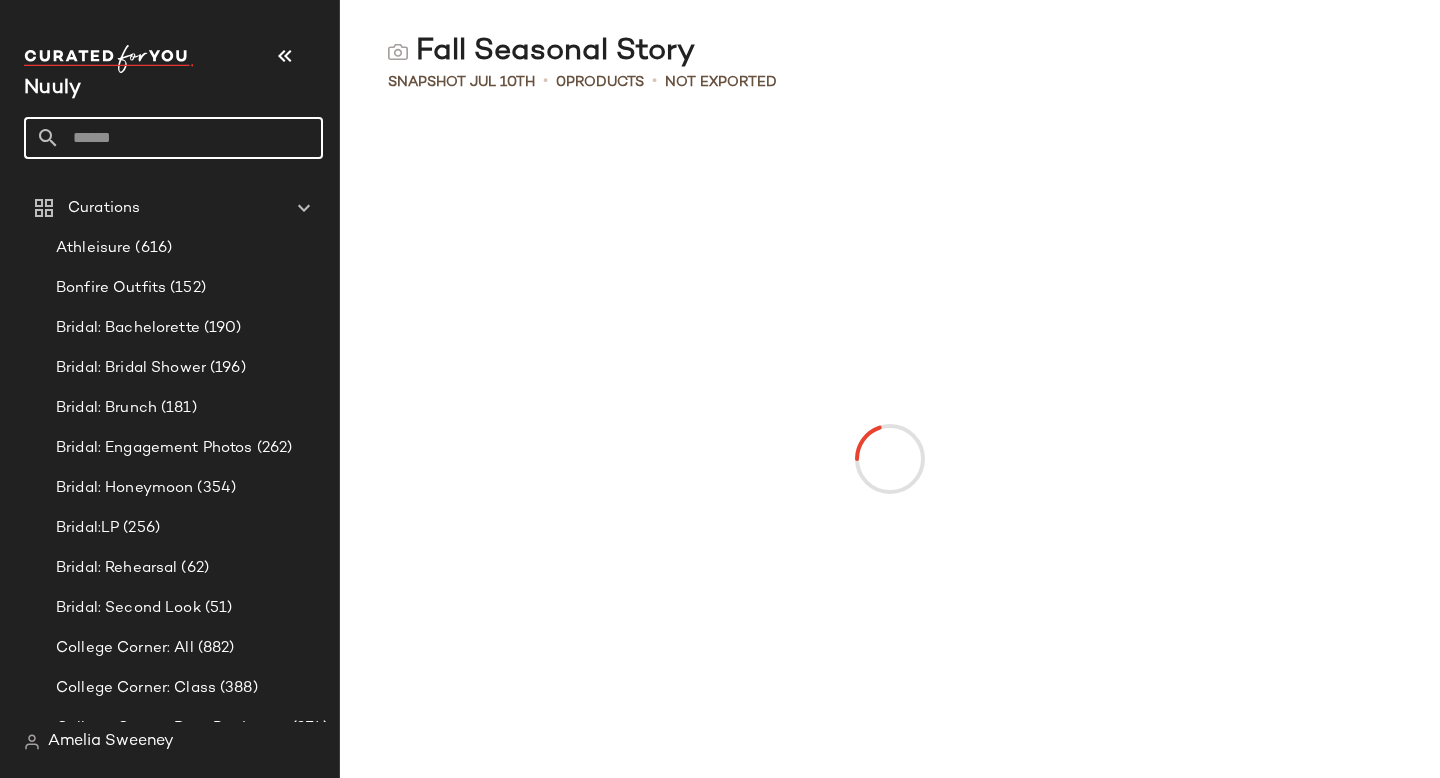 click 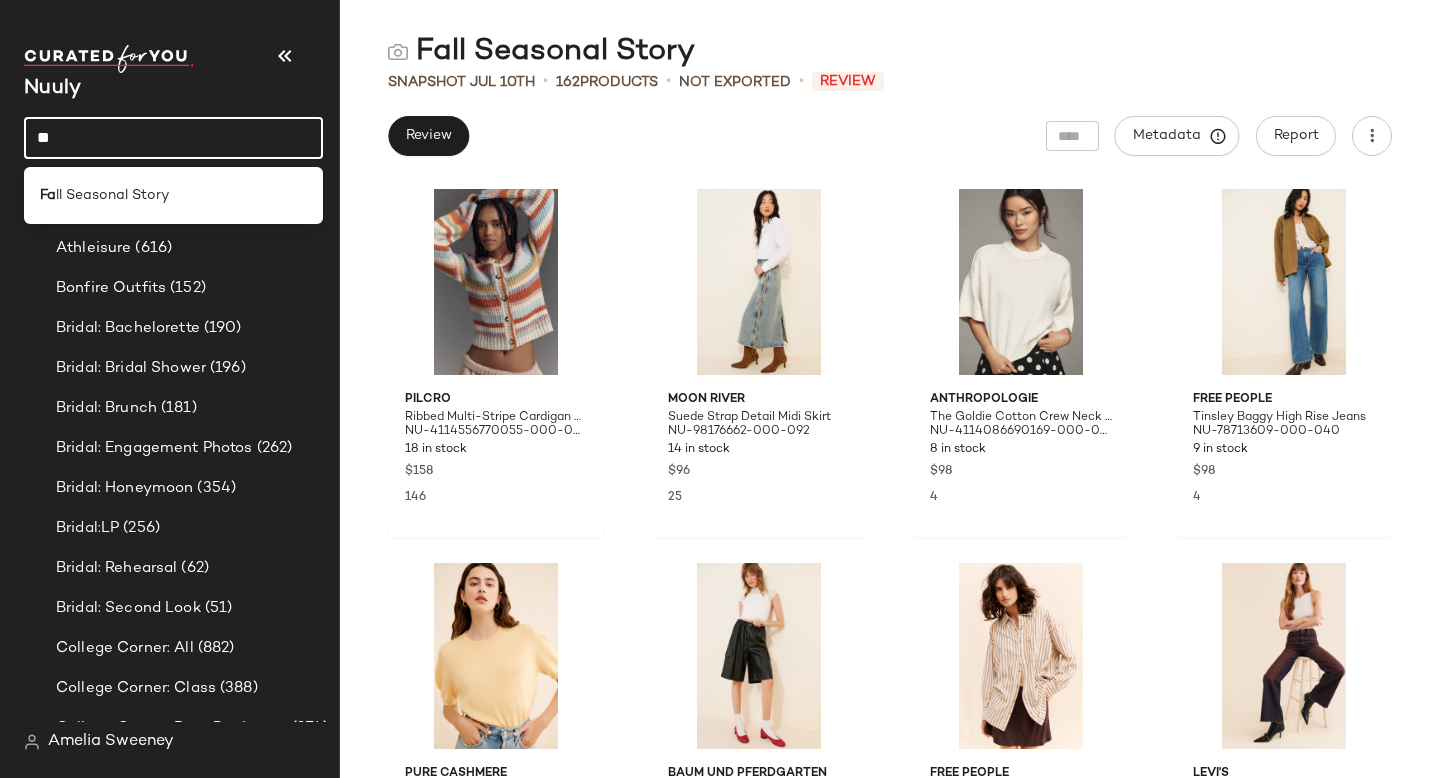 type on "*" 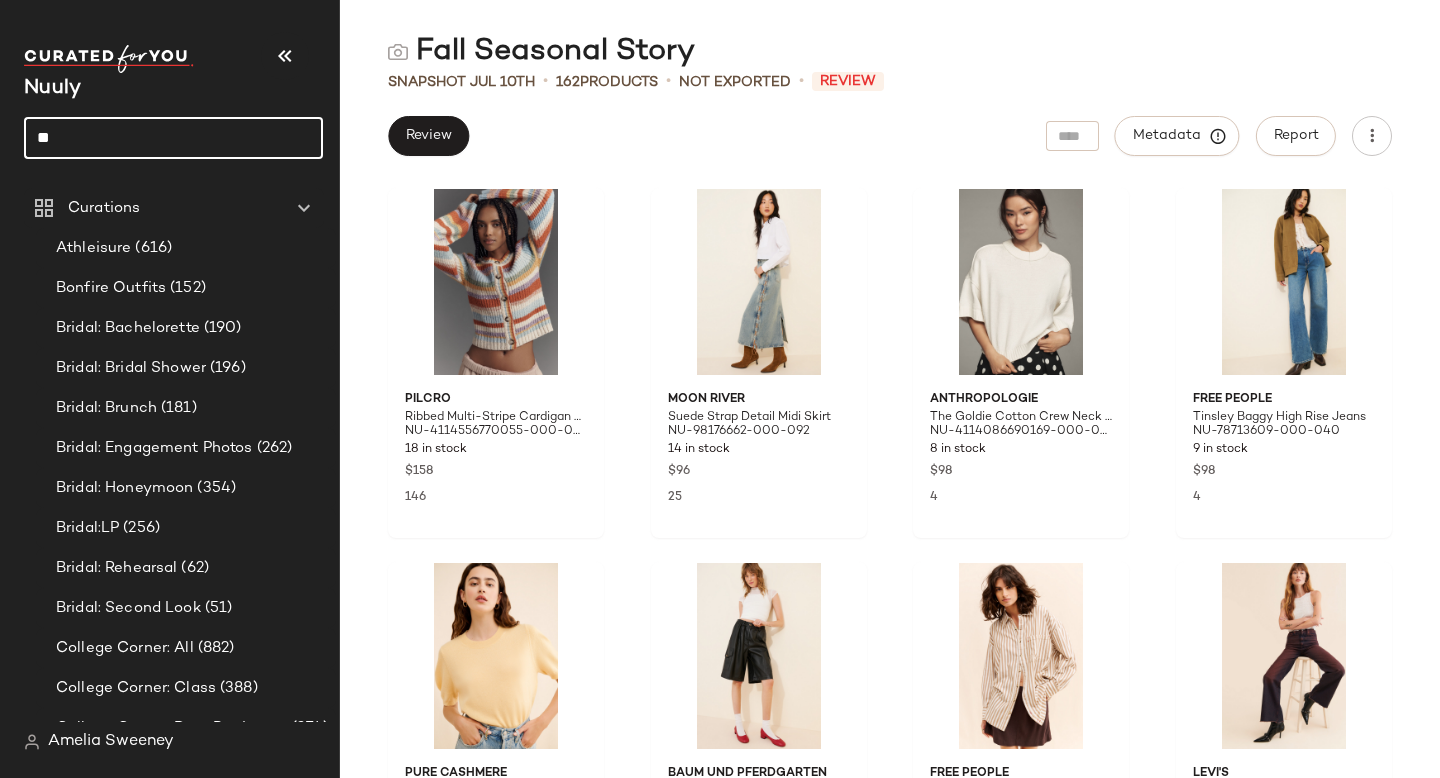 type on "*" 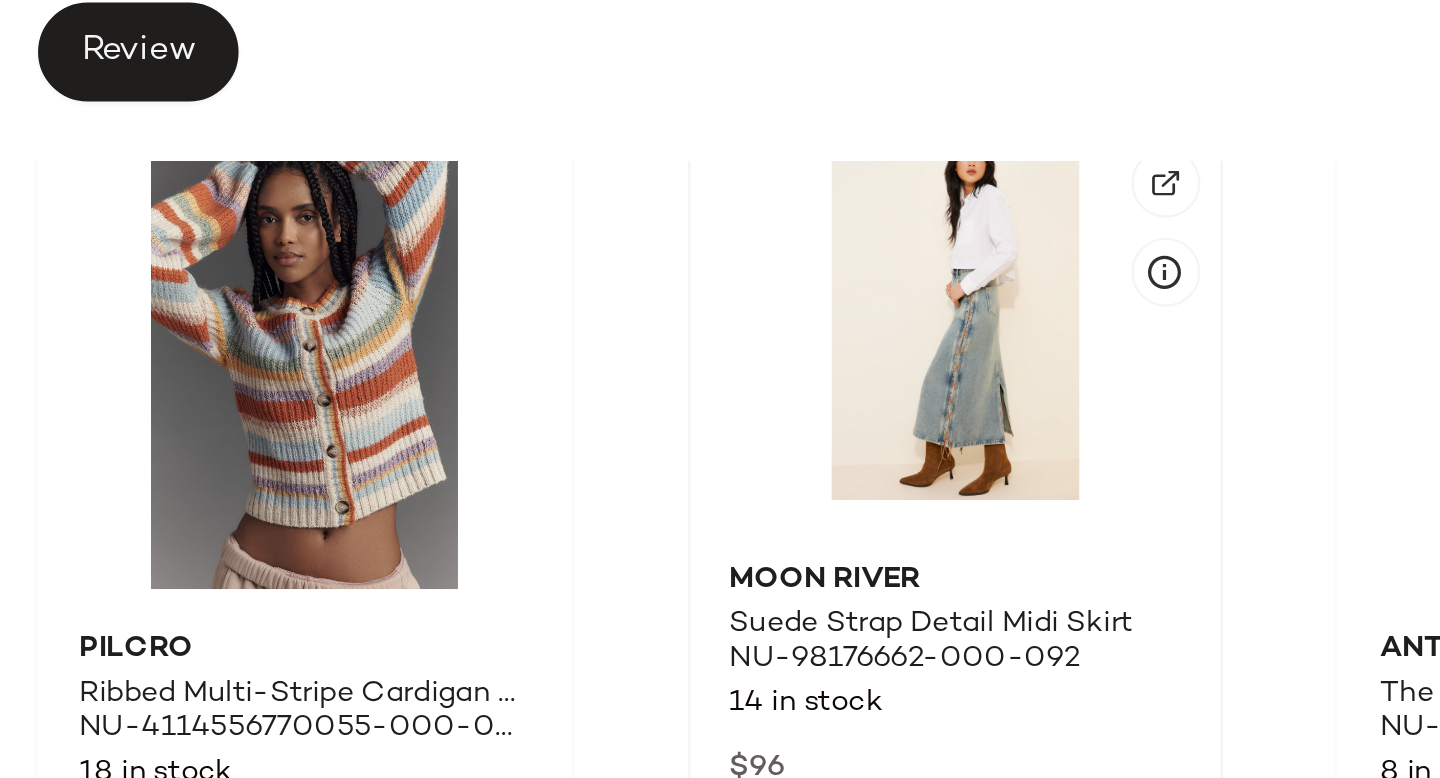 scroll, scrollTop: 4, scrollLeft: 0, axis: vertical 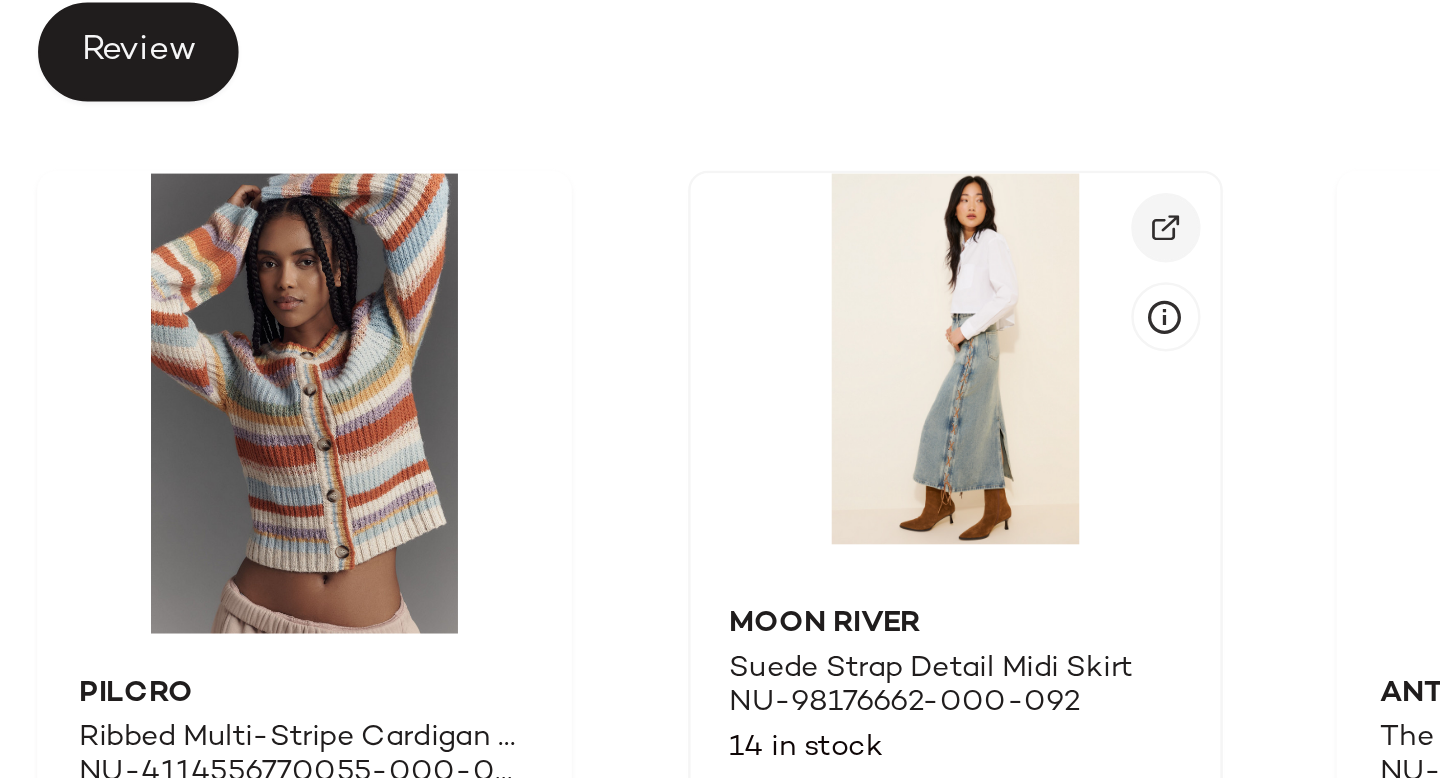 type 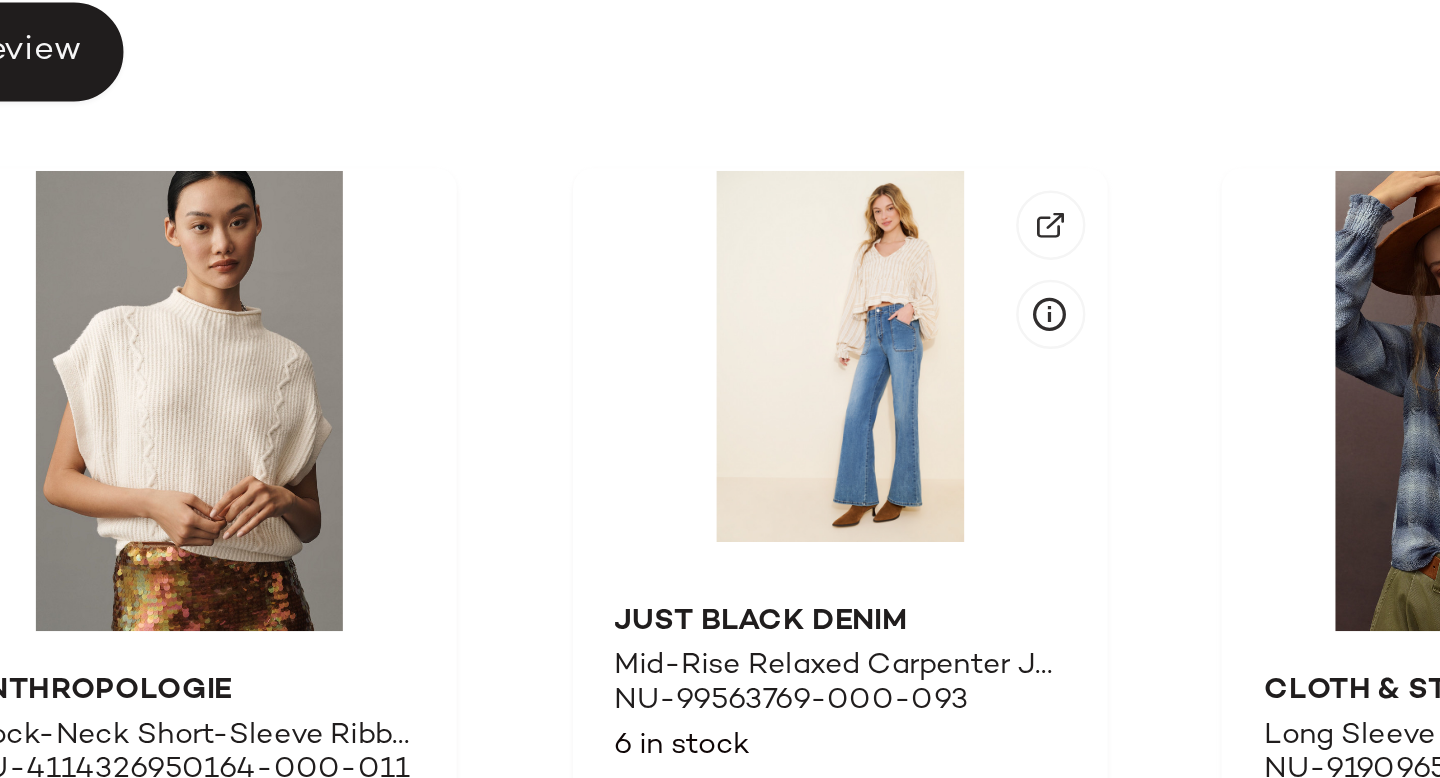 scroll, scrollTop: 1533, scrollLeft: 0, axis: vertical 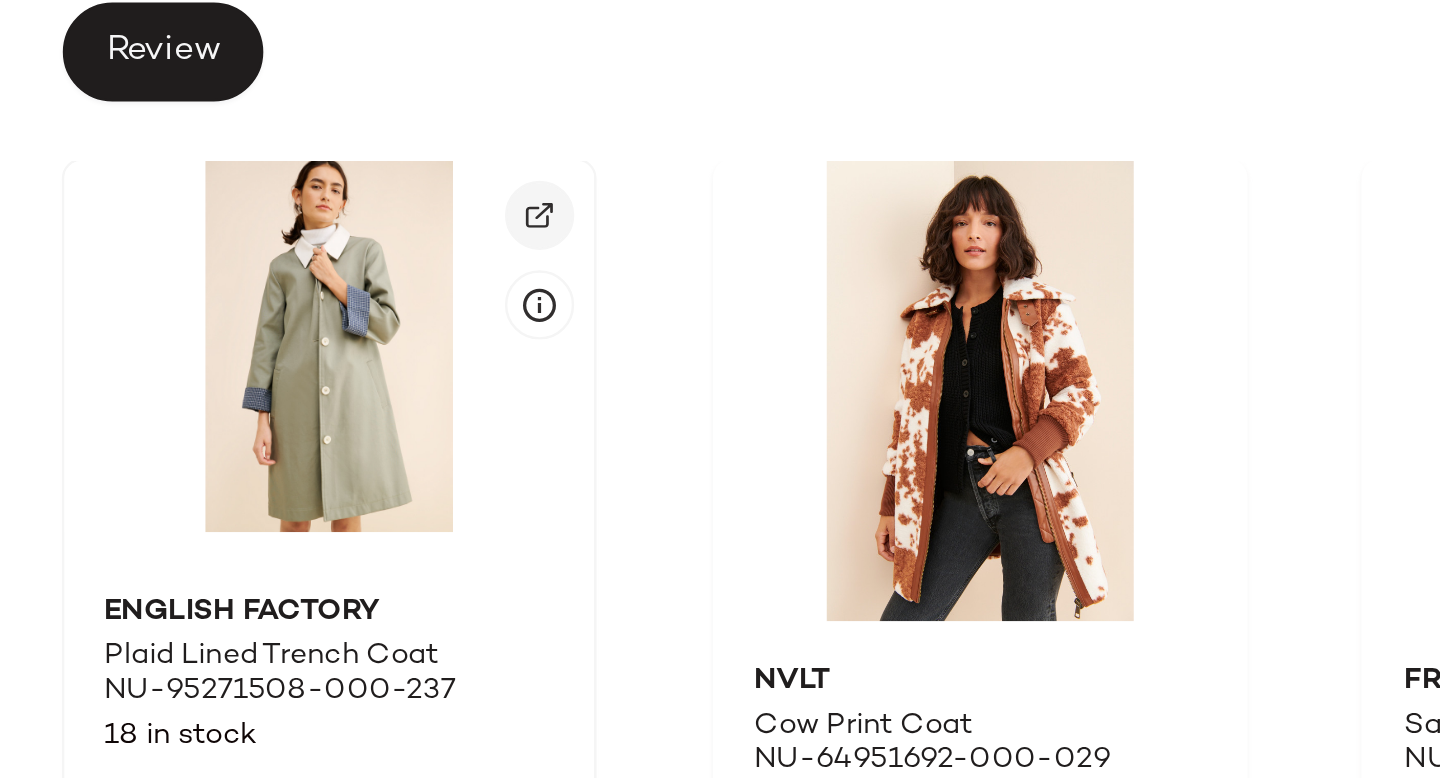 click 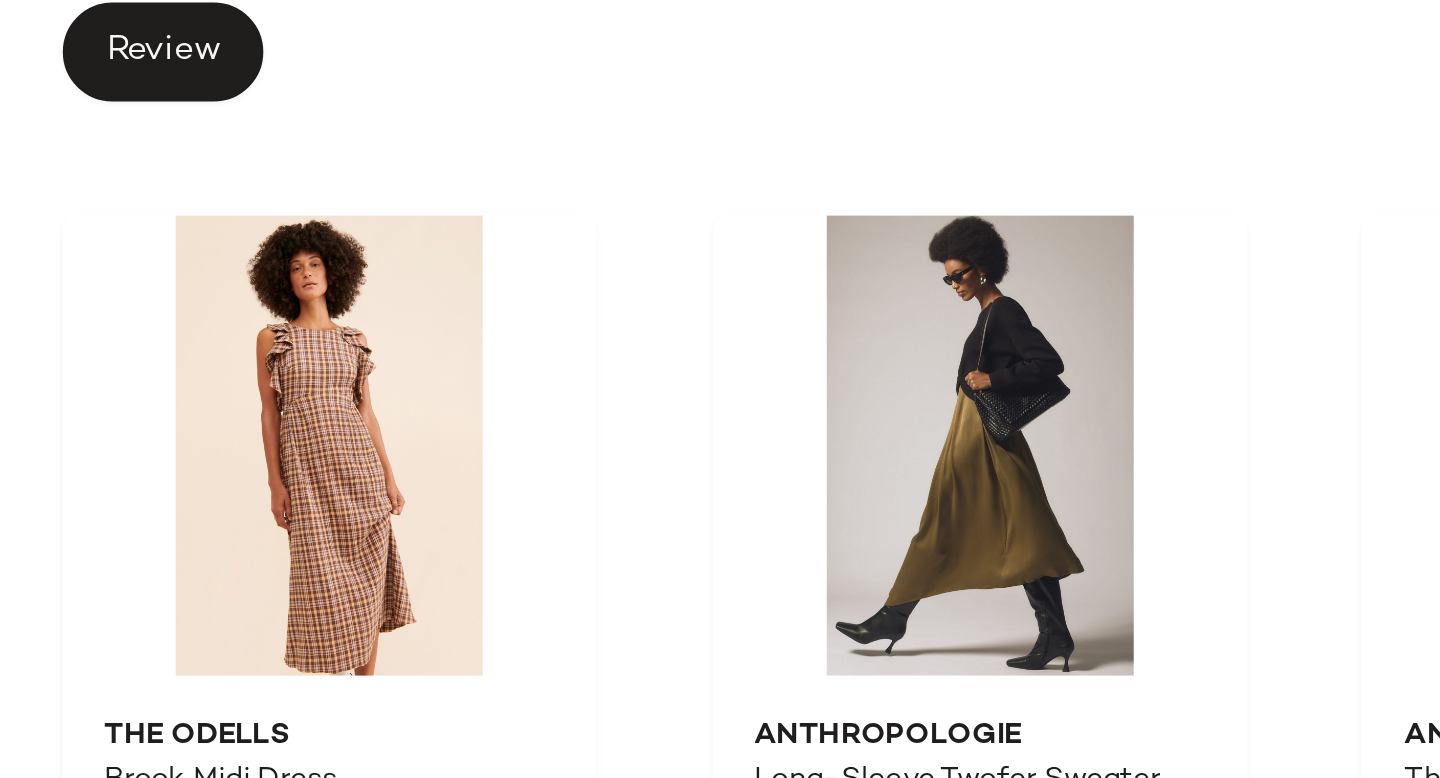 scroll, scrollTop: 4500, scrollLeft: 0, axis: vertical 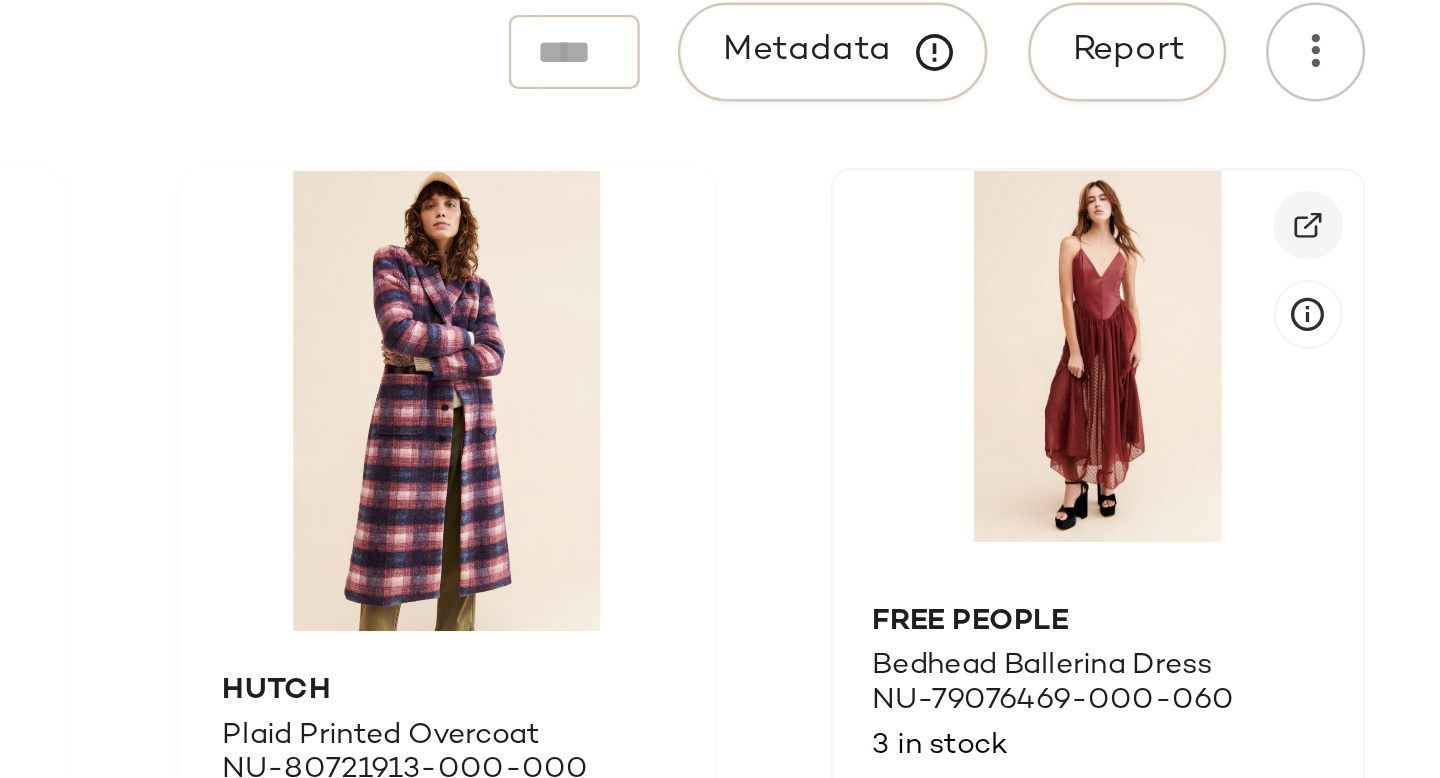 click 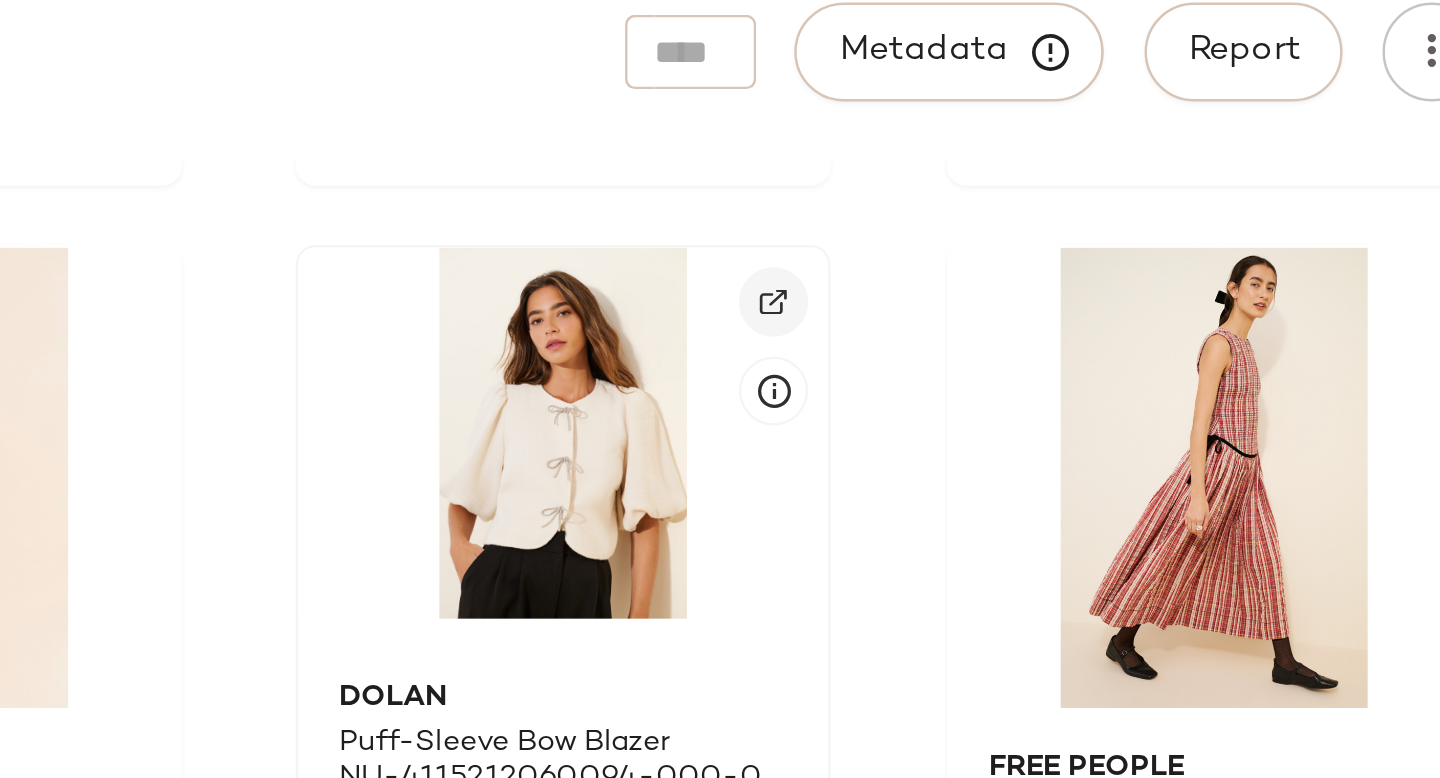 click 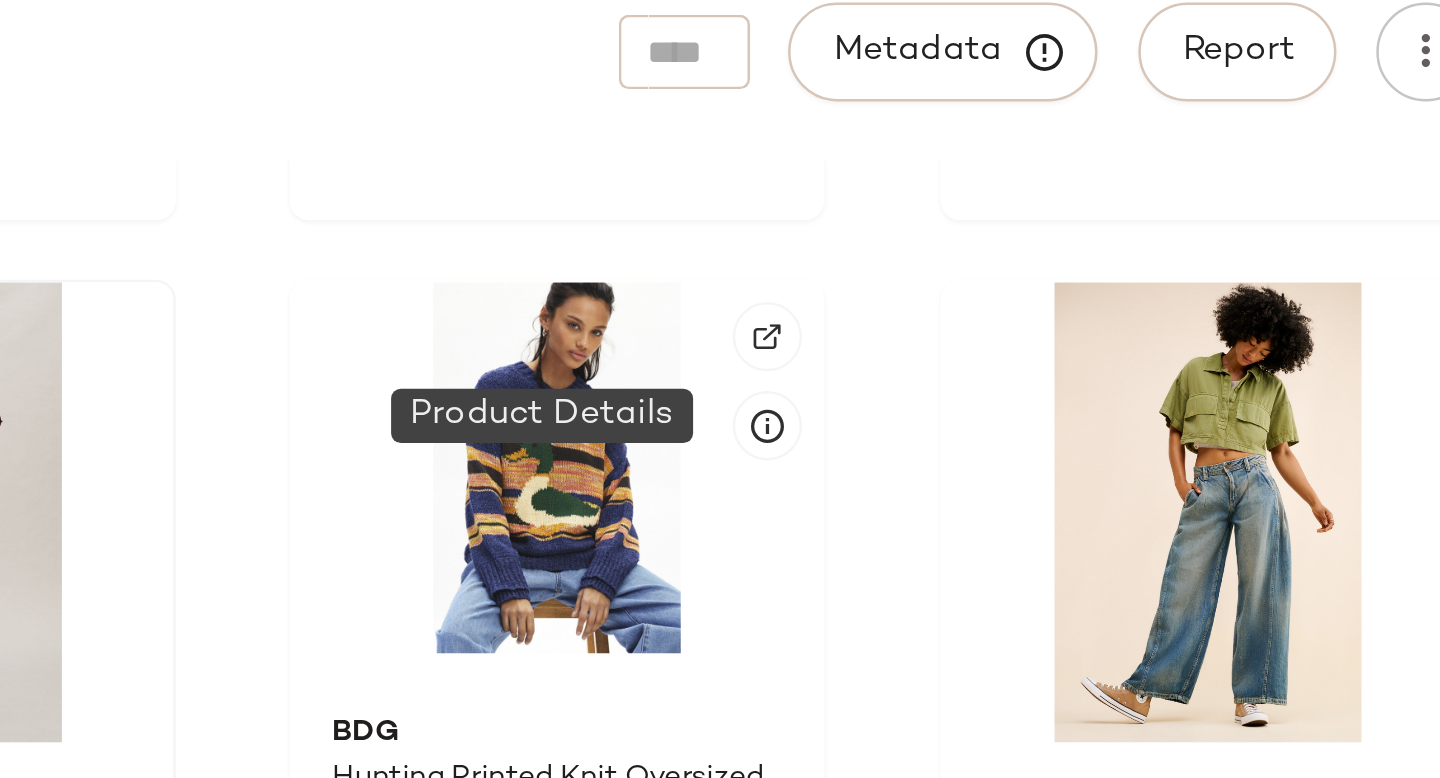 scroll, scrollTop: 10078, scrollLeft: 0, axis: vertical 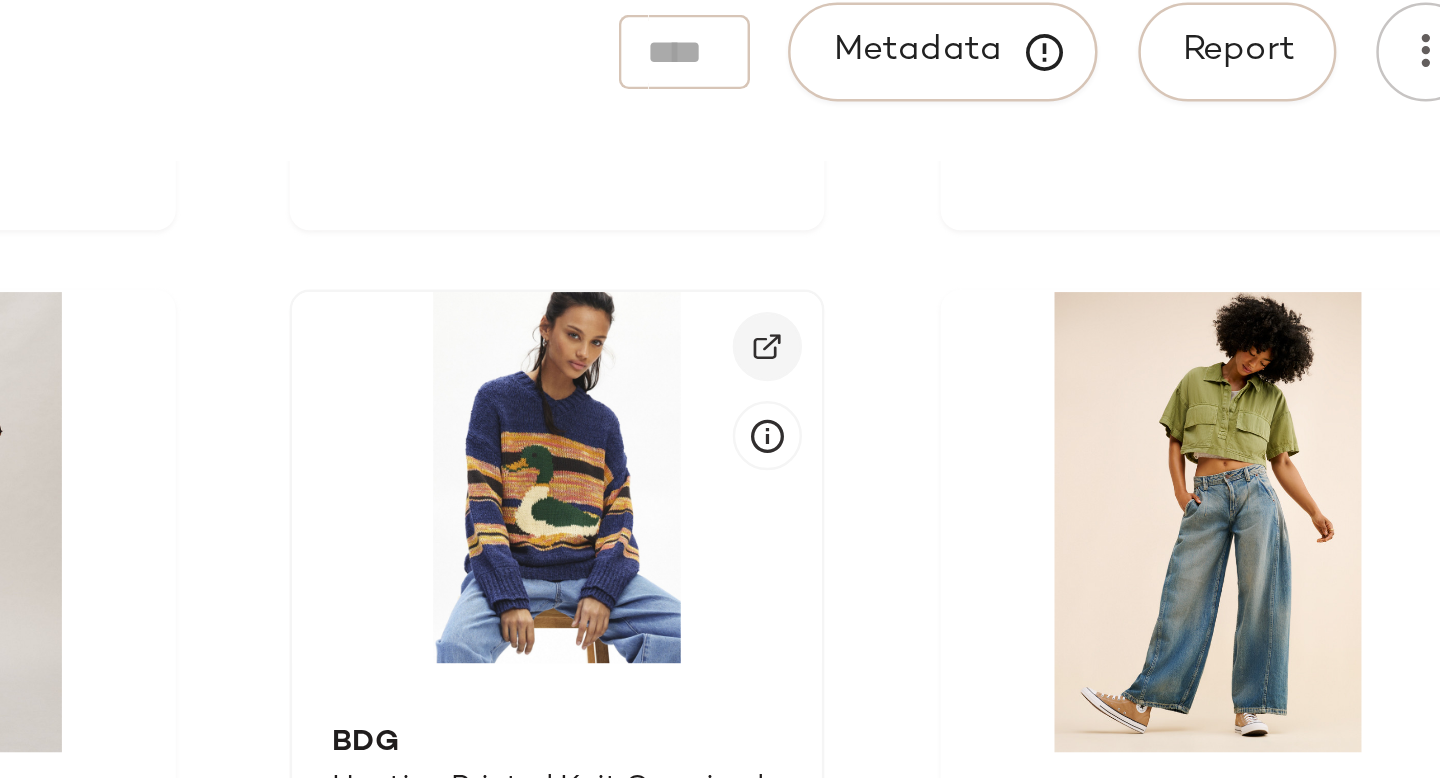 click 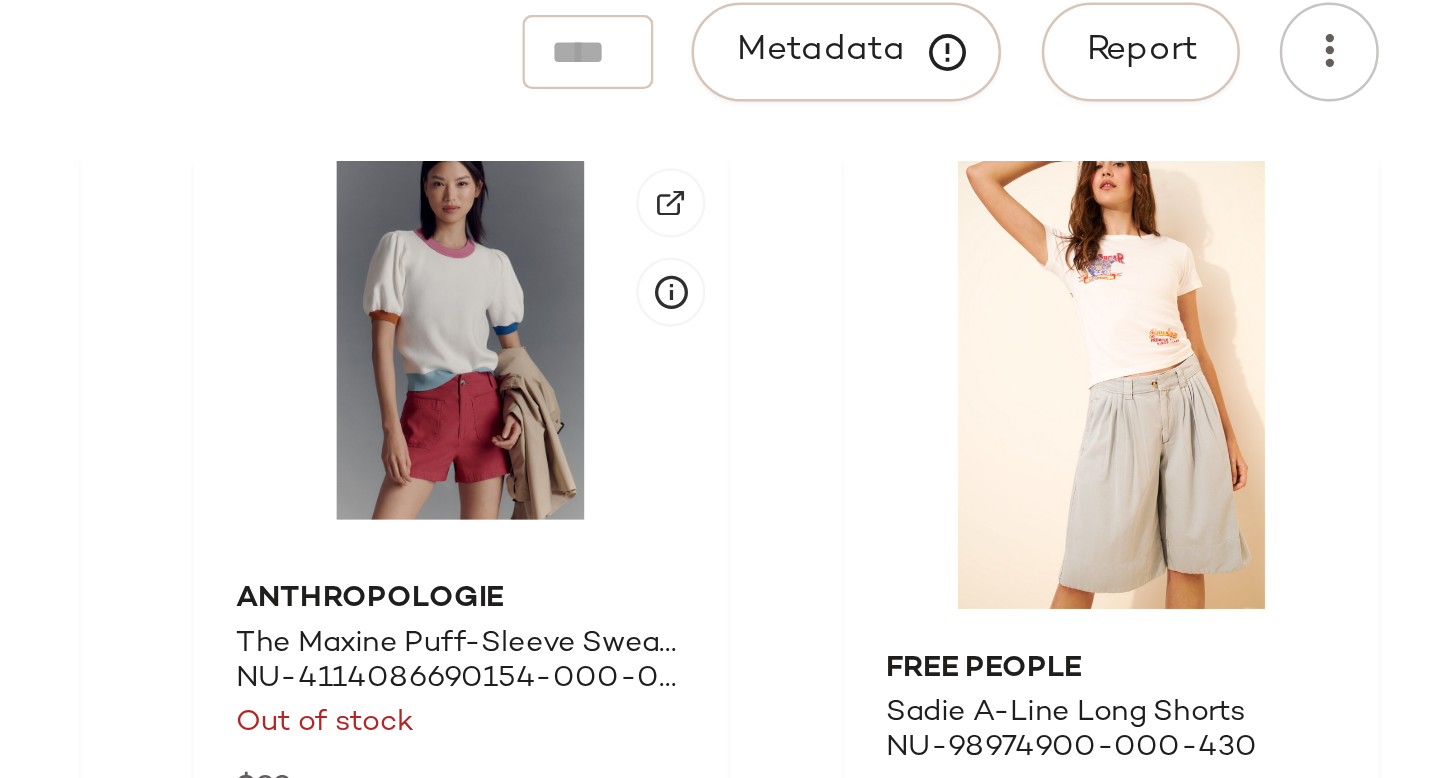 scroll, scrollTop: 11260, scrollLeft: 0, axis: vertical 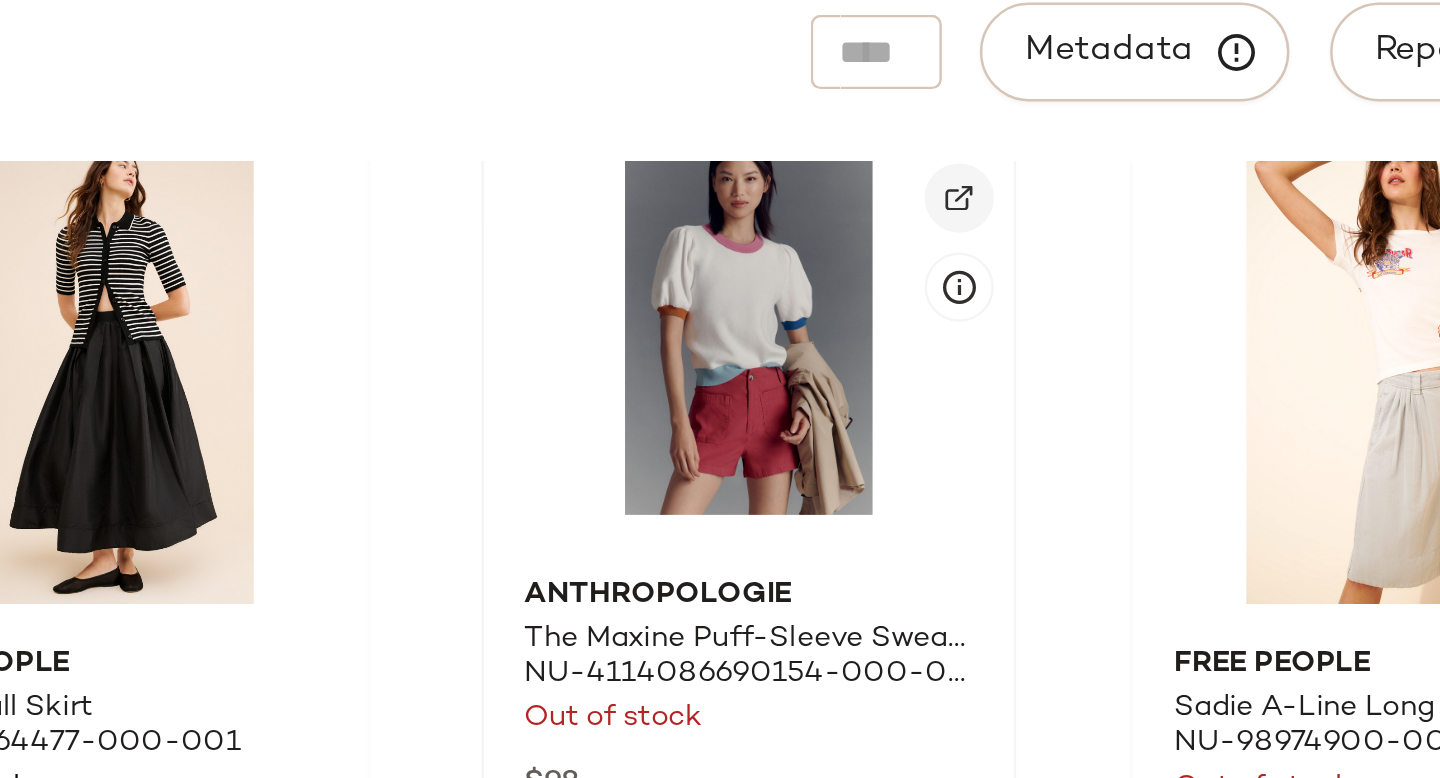 click 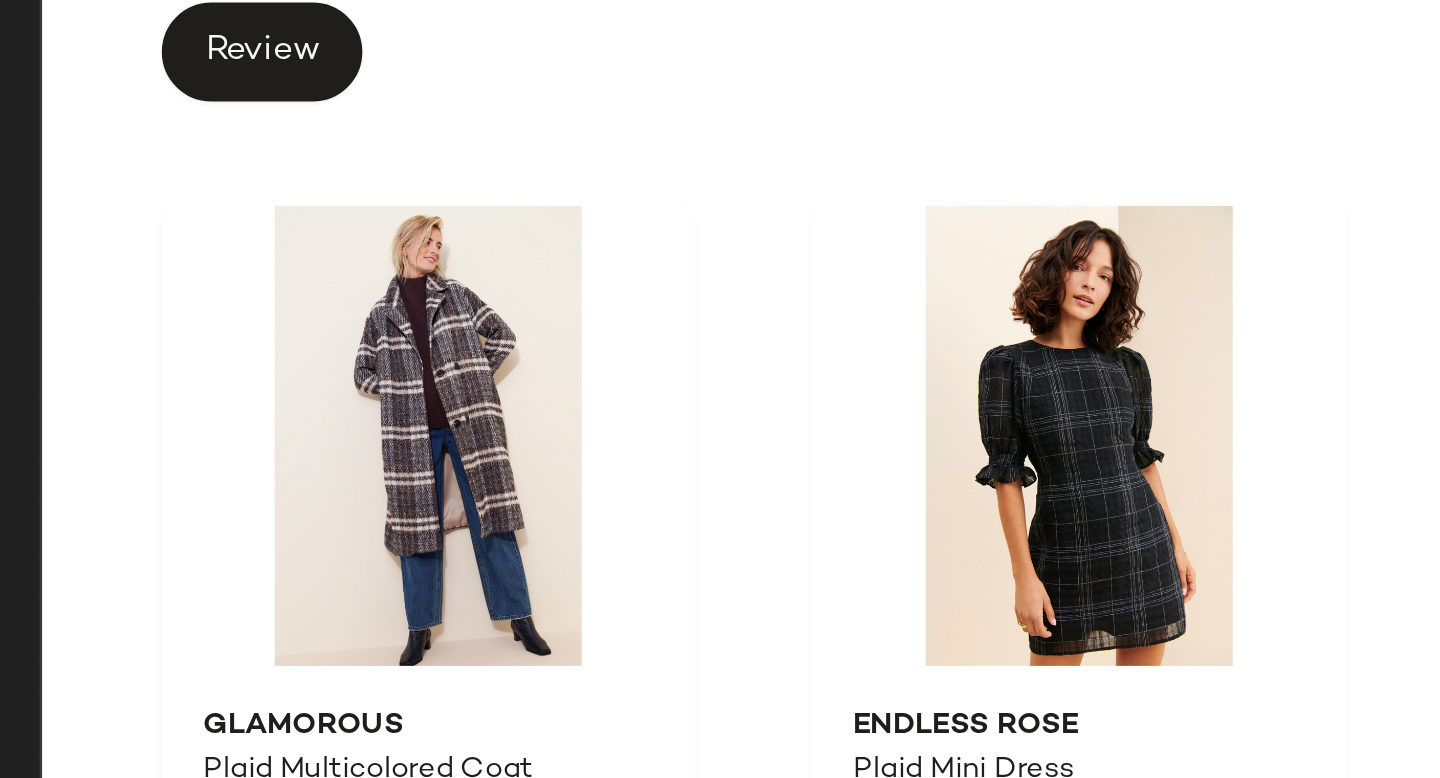 scroll, scrollTop: 14608, scrollLeft: 0, axis: vertical 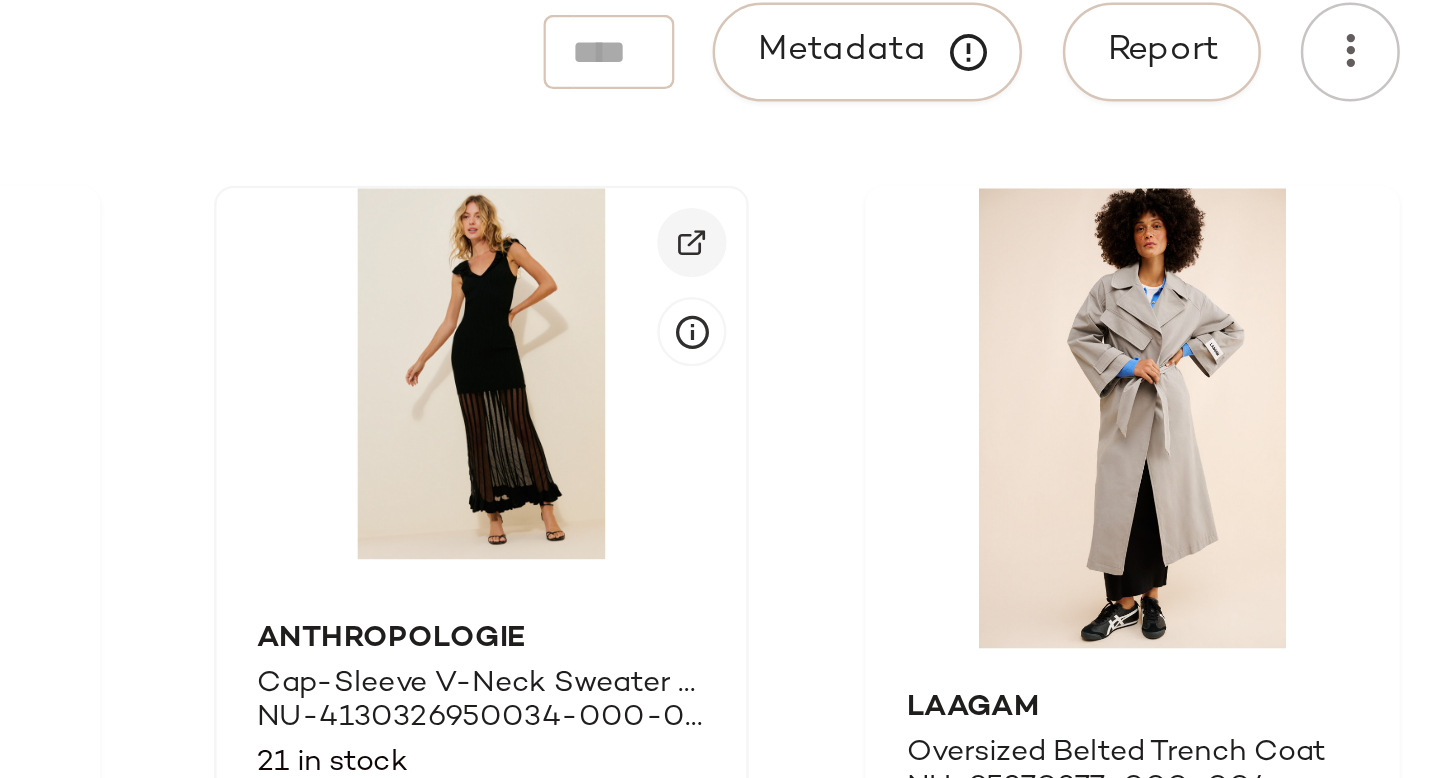 click 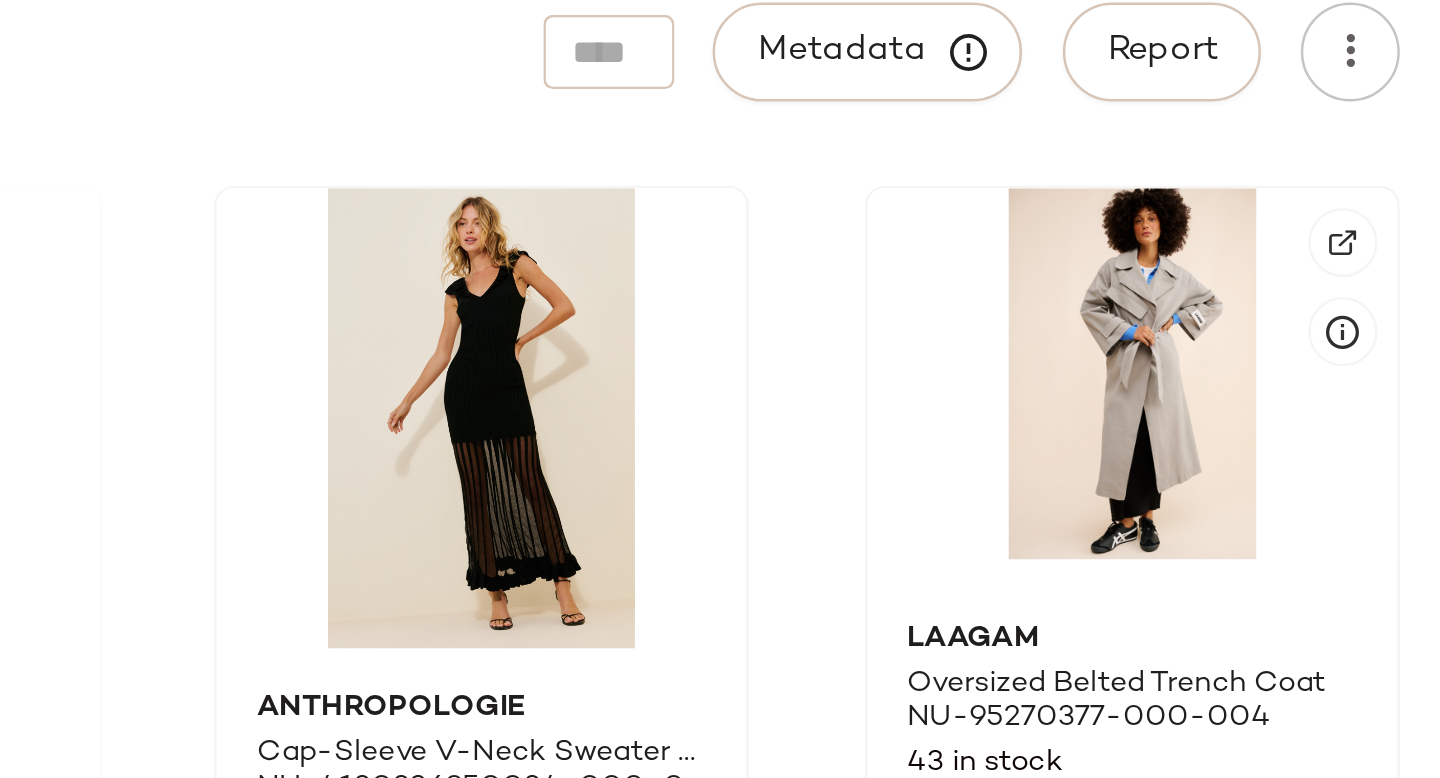 scroll, scrollTop: 14752, scrollLeft: 0, axis: vertical 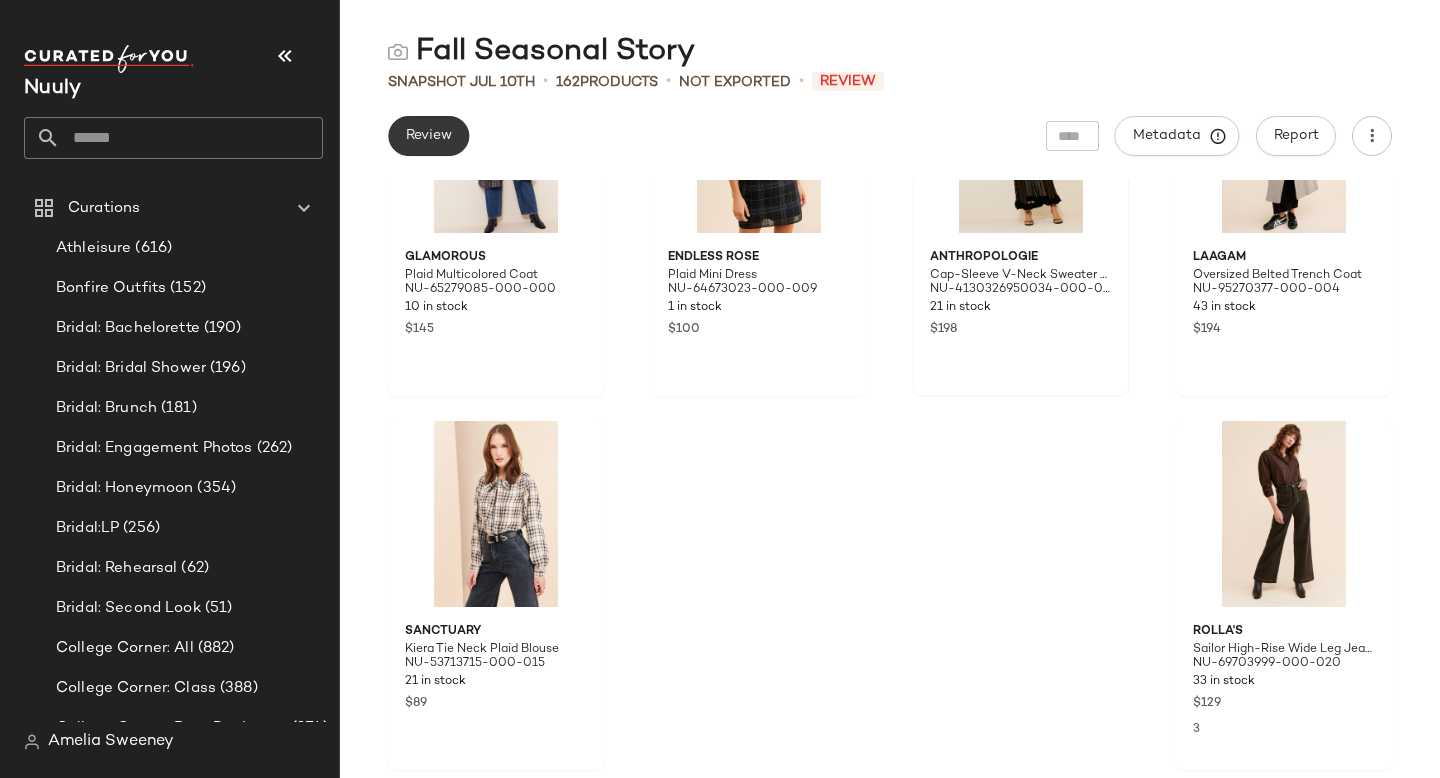 click on "Review" at bounding box center [428, 136] 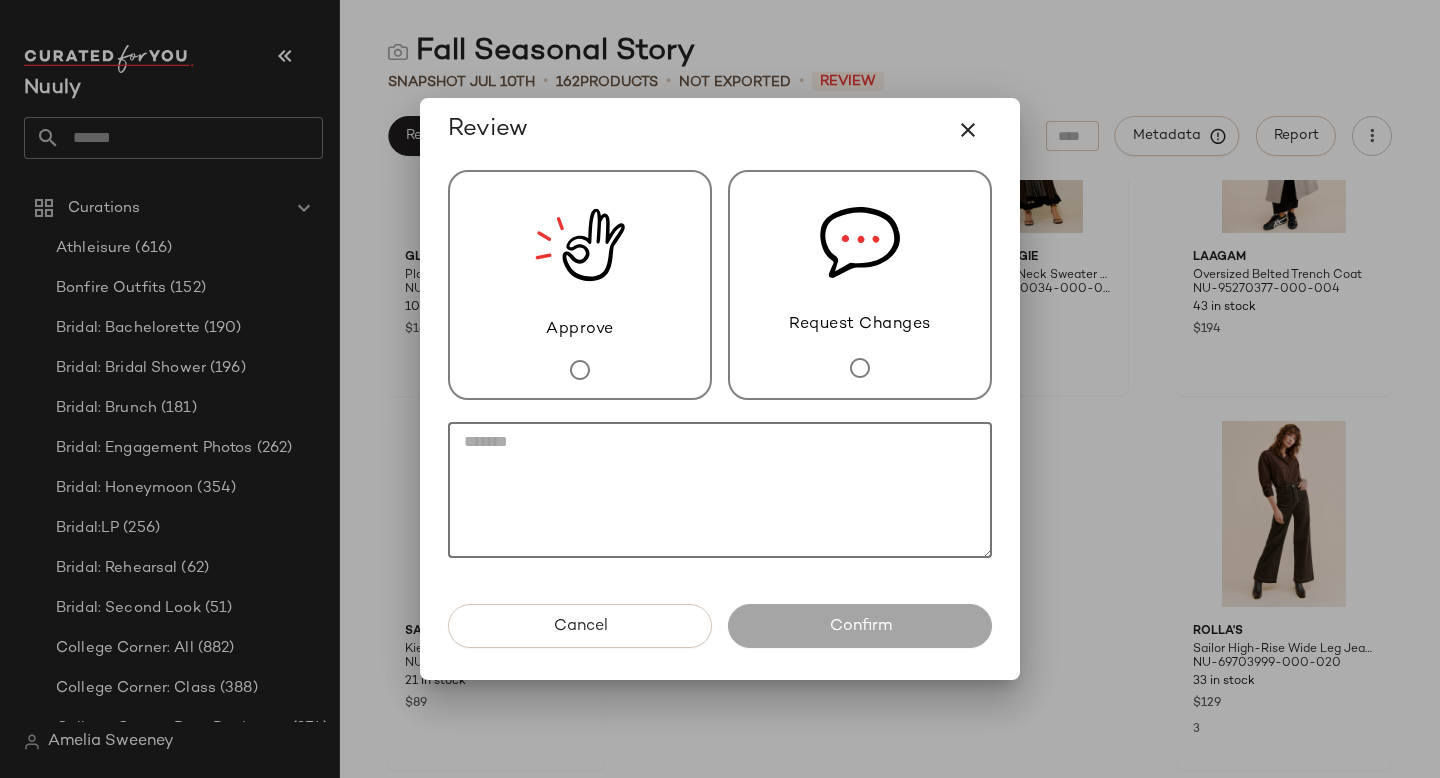 click 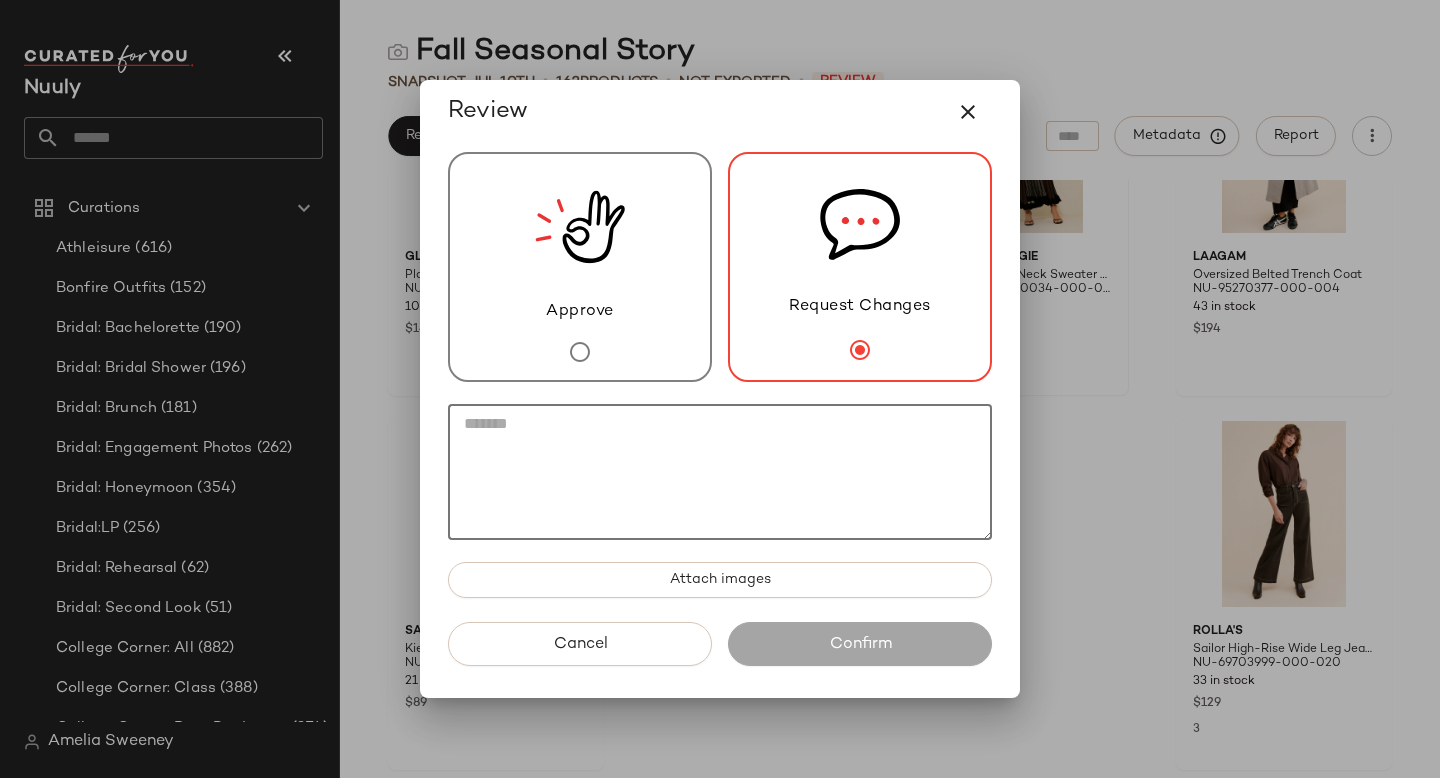 click 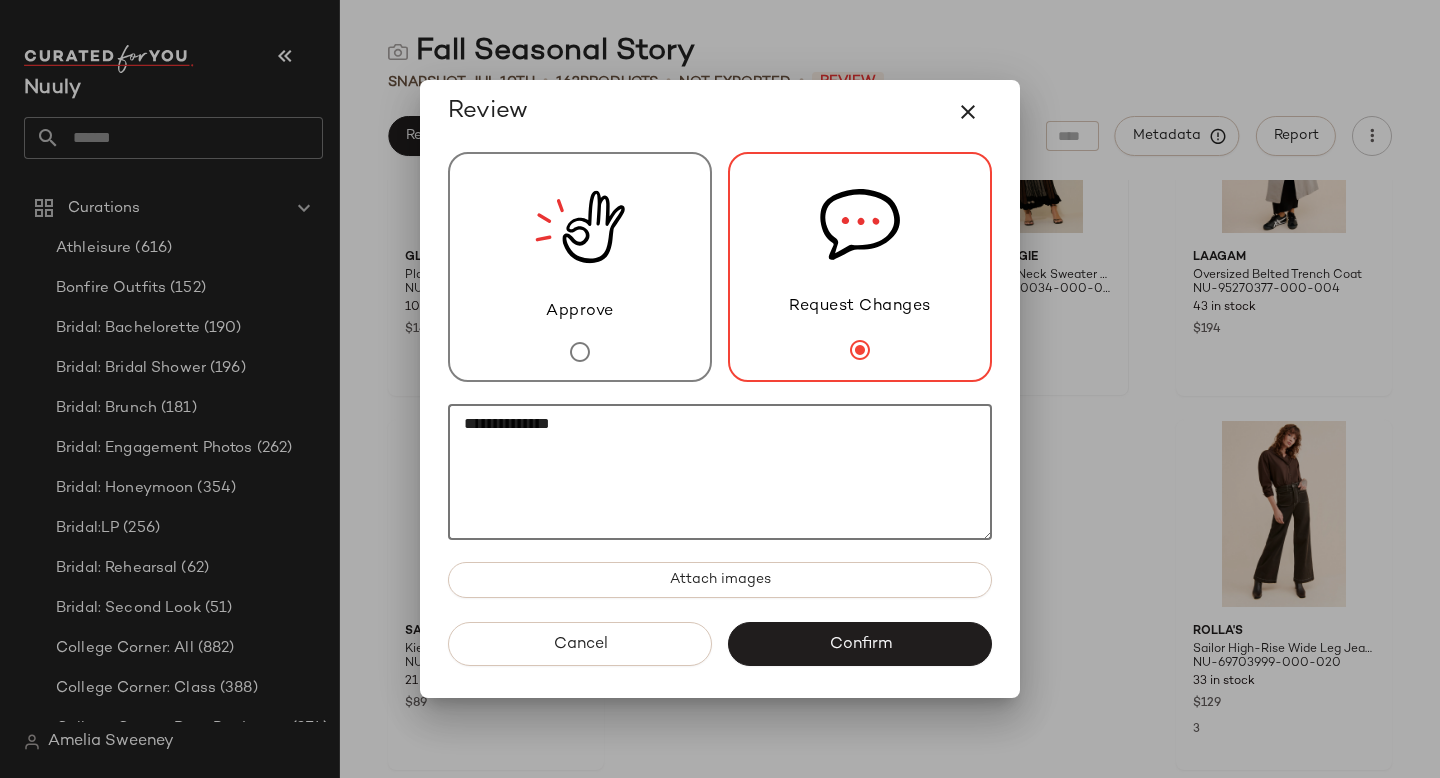 paste on "**********" 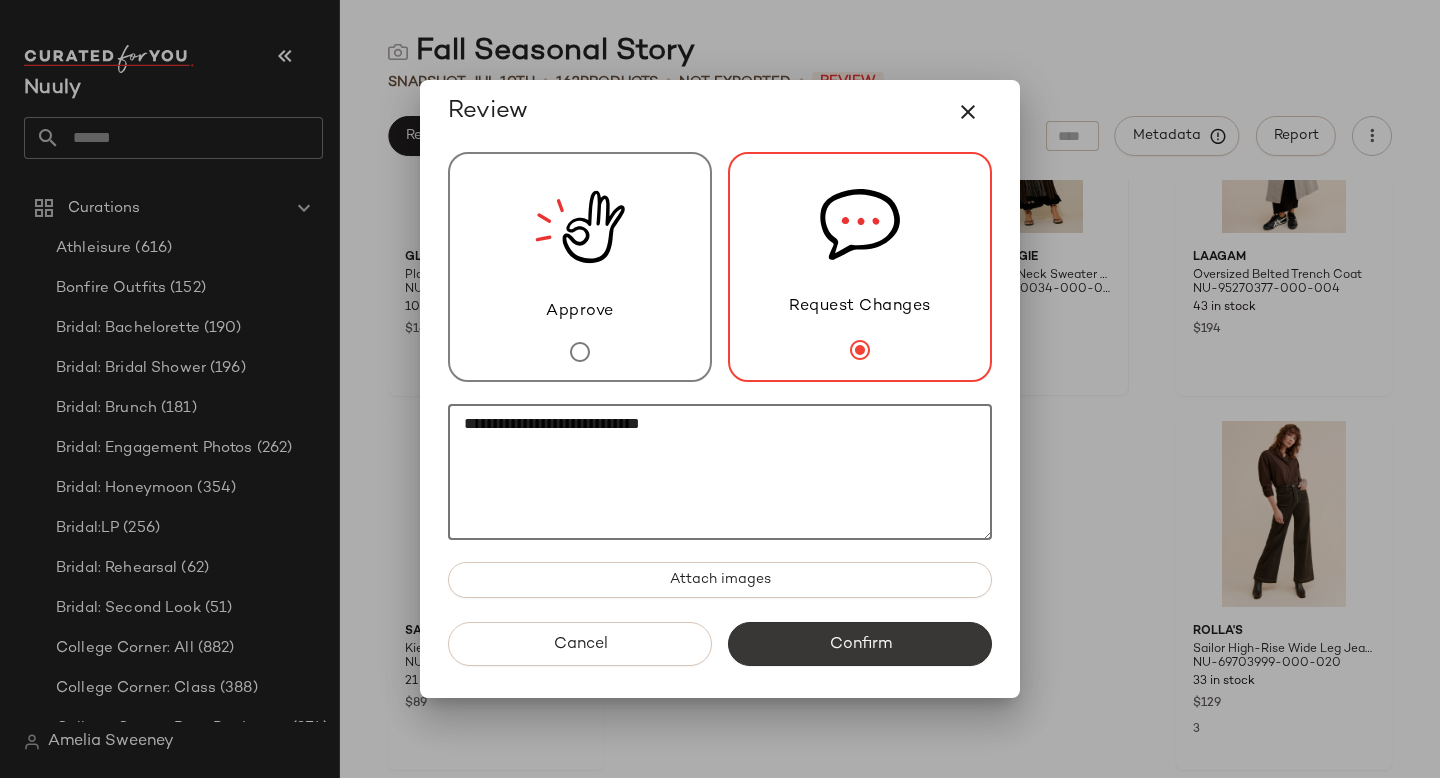 type on "**********" 